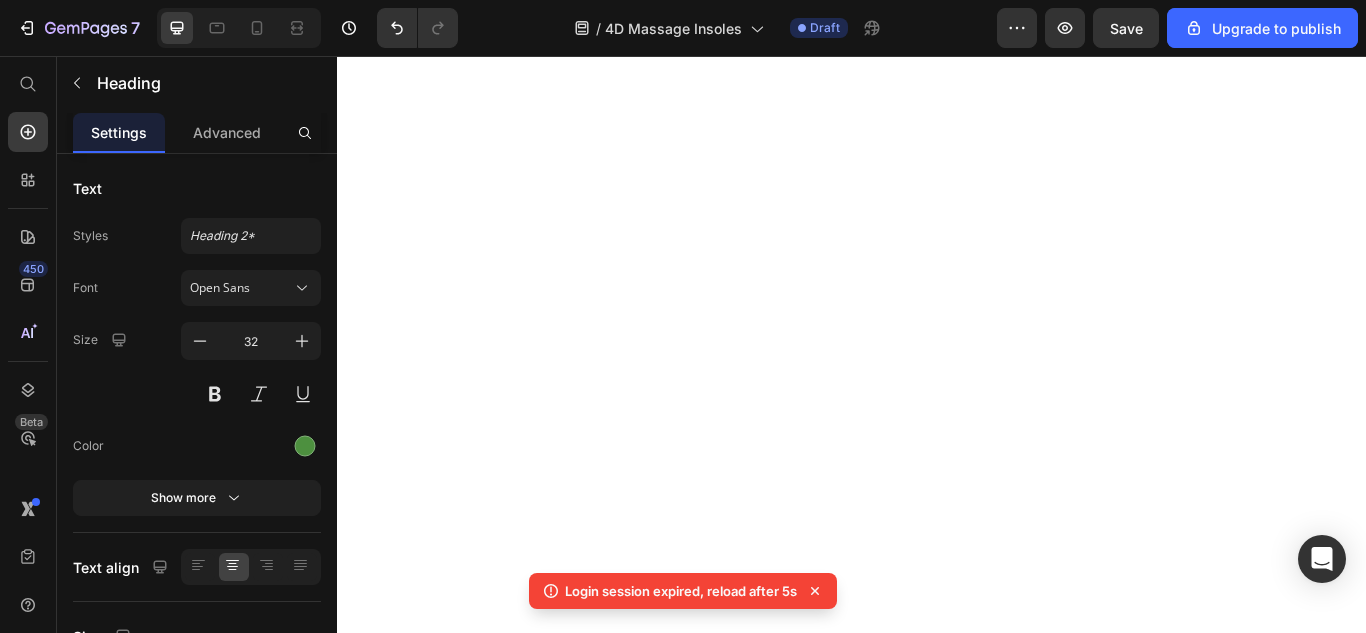 scroll, scrollTop: 0, scrollLeft: 0, axis: both 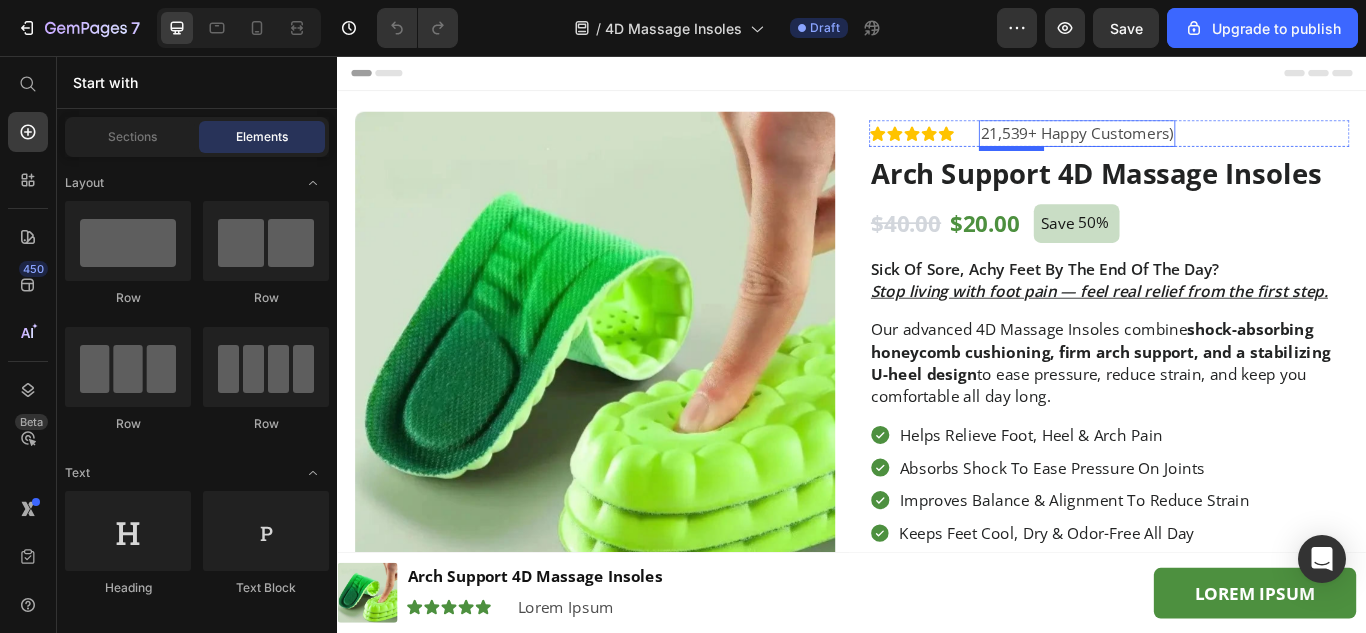 click on "Icon Icon Icon Icon Icon Icon List 21,539+ Happy Customers) Text Block Row" at bounding box center [1237, 146] 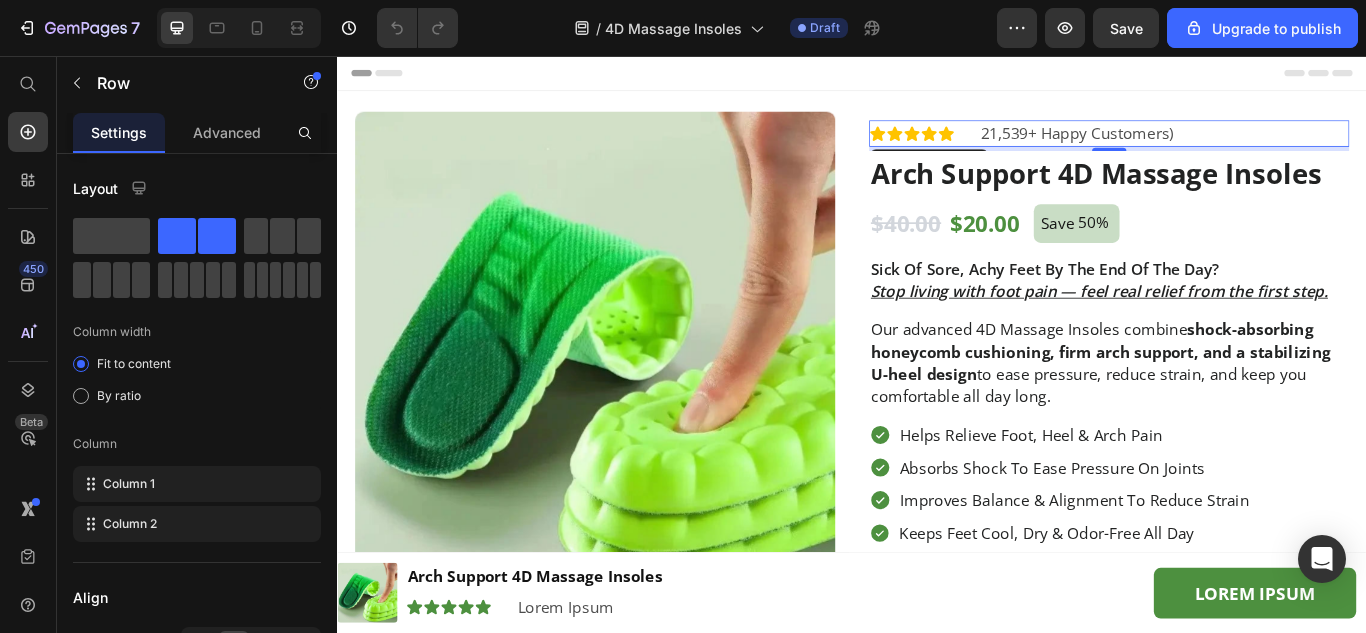 click on "Icon Icon Icon Icon Icon Icon List 21,539+ Happy Customers) Text Block Row   5" at bounding box center (1237, 146) 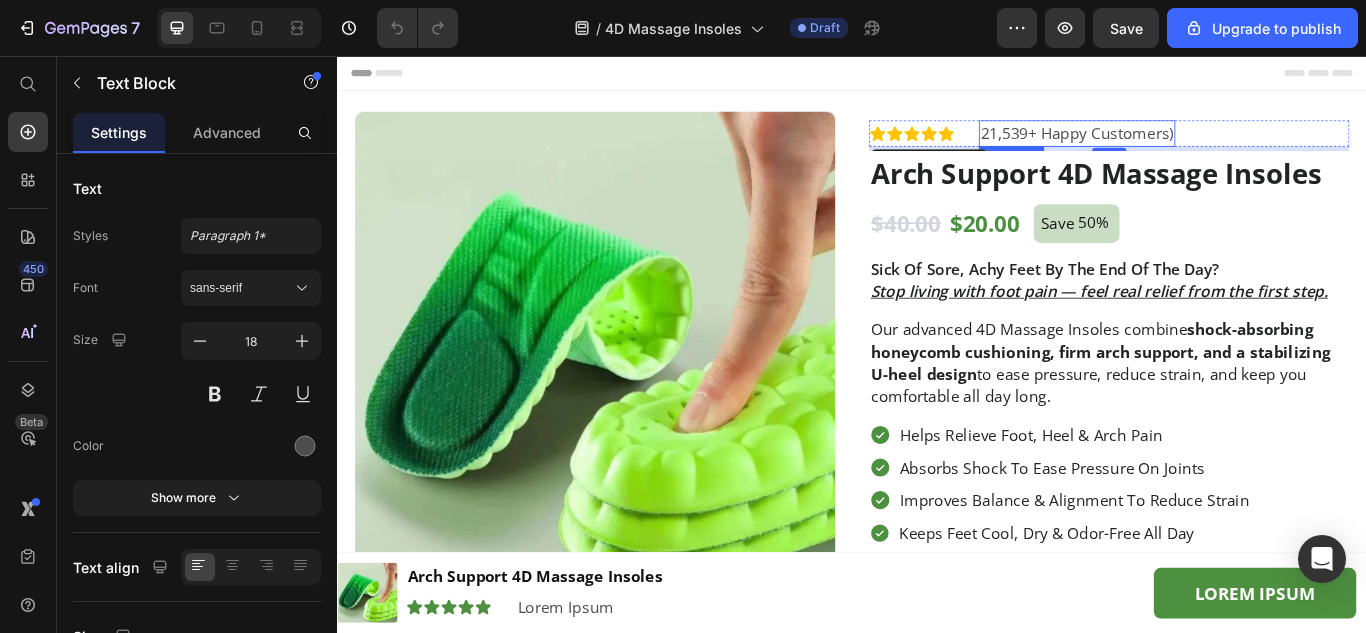 click on "21,539+ Happy Customers)" at bounding box center [1199, 146] 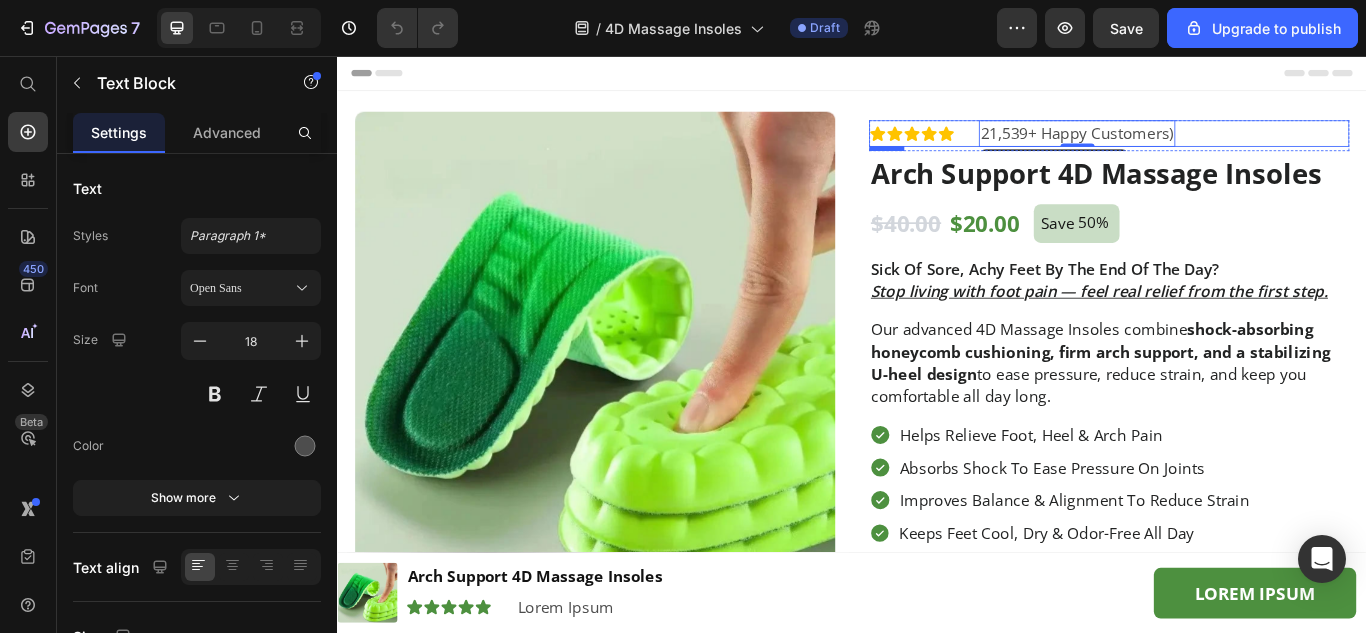 click on "Icon Icon Icon Icon Icon Icon List 21,539+ Happy Customers) Text Block   0 Row" at bounding box center [1237, 146] 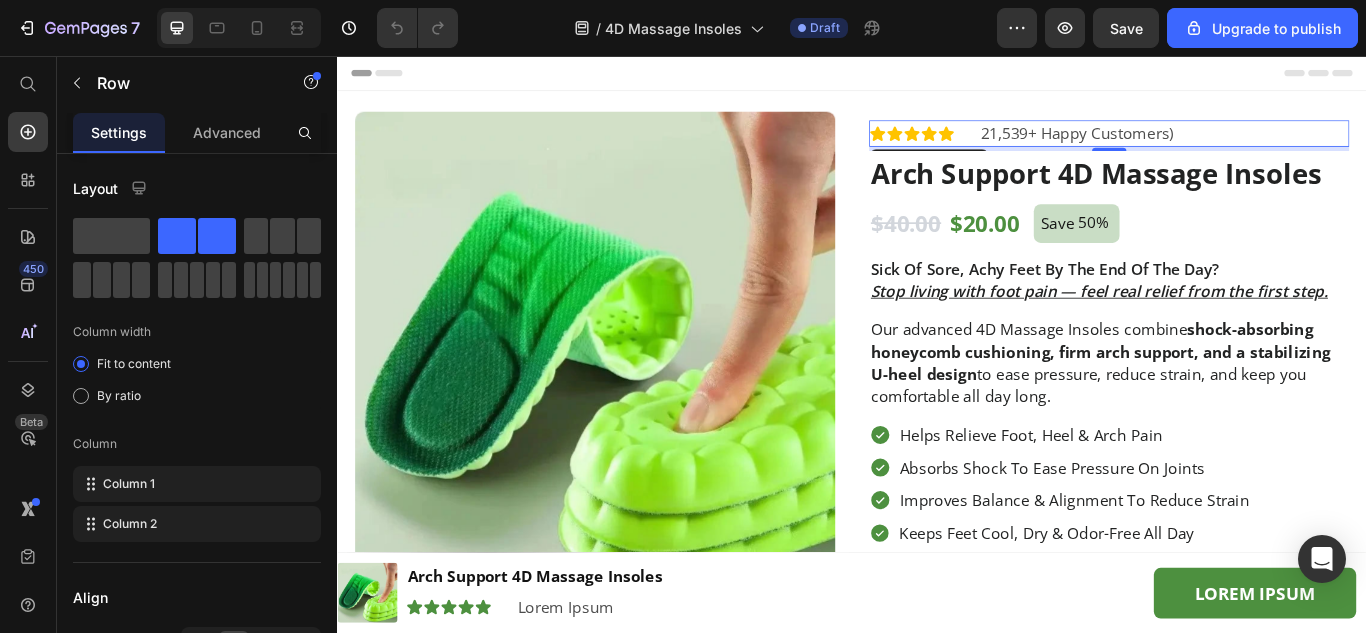 click on "Icon Icon Icon Icon Icon Icon List 21,539+ Happy Customers) Text Block Row   5" at bounding box center (1237, 146) 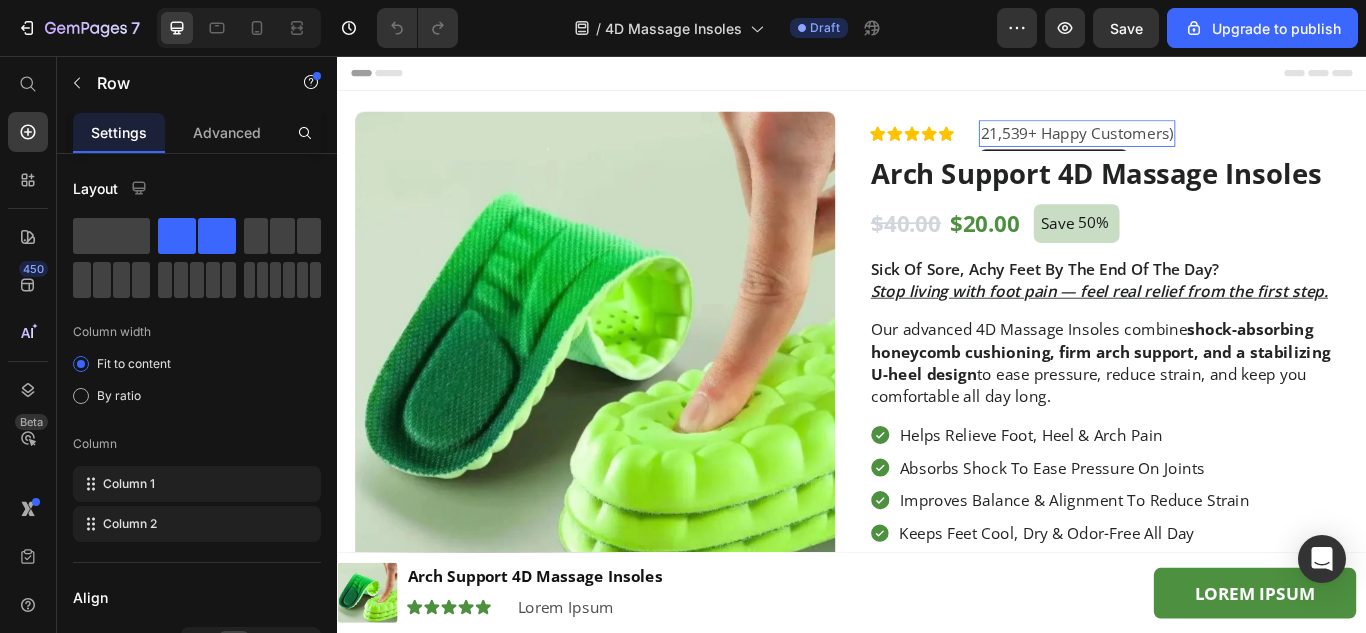 click on "21,539+ Happy Customers)" at bounding box center [1199, 146] 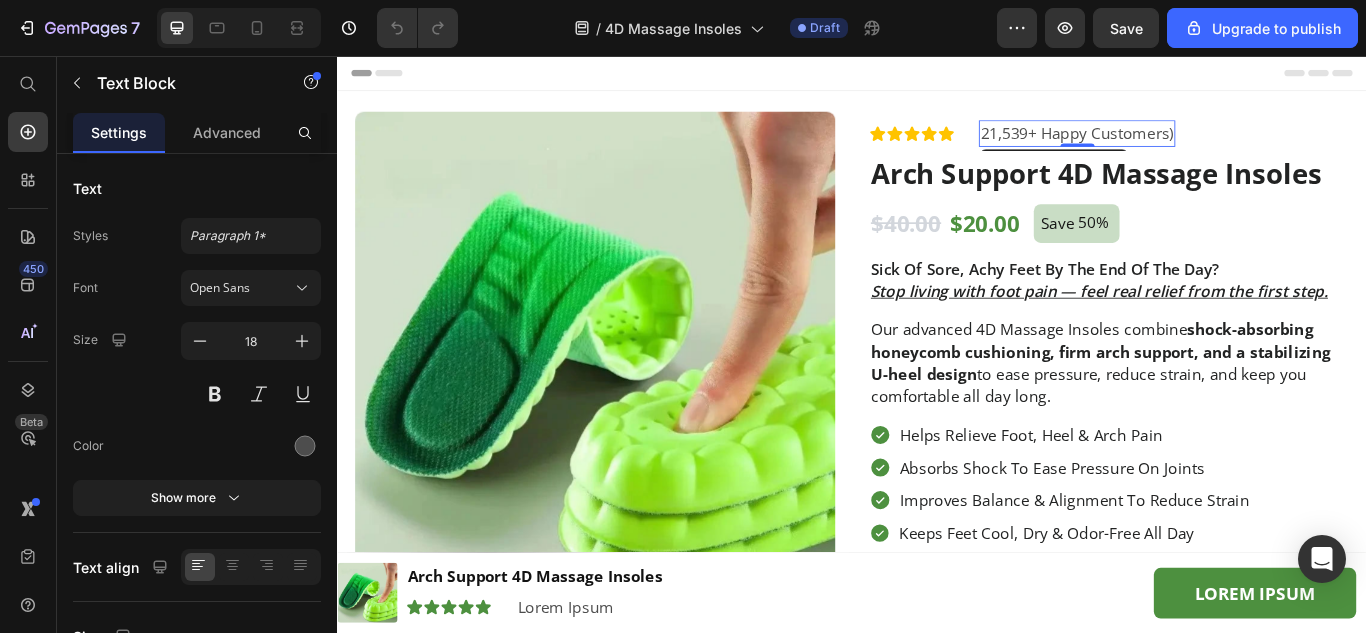 click on "21,539+ Happy Customers)" at bounding box center (1199, 146) 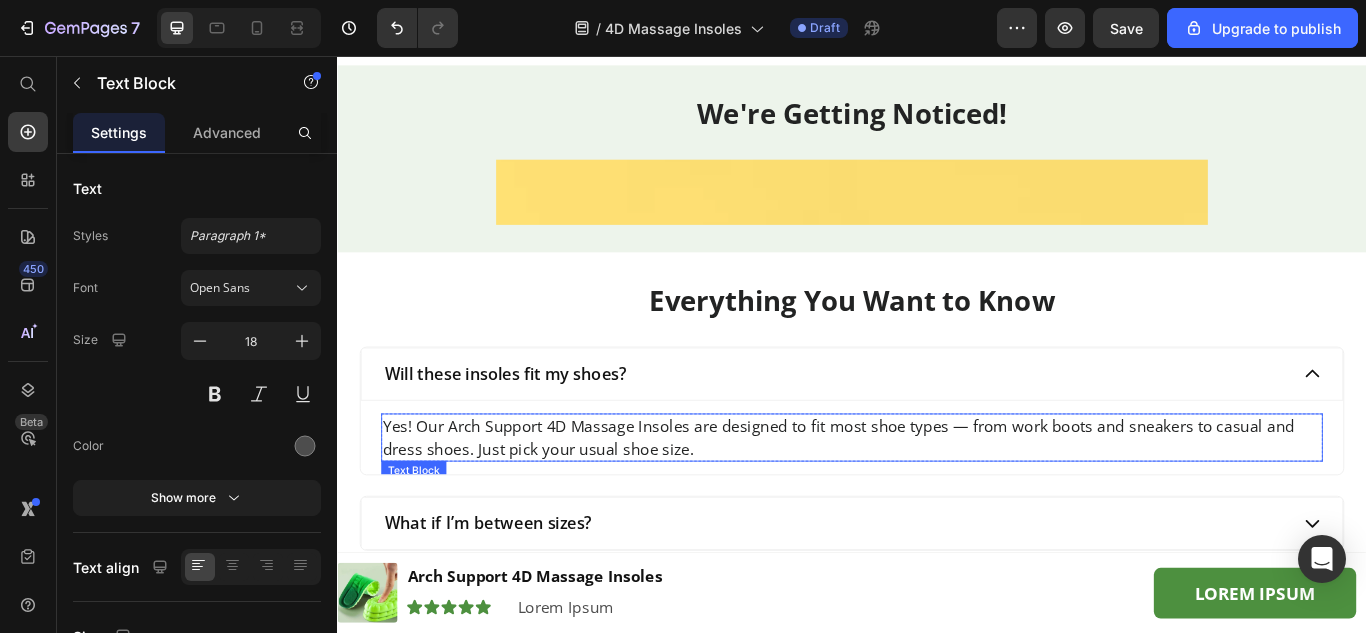scroll, scrollTop: 7700, scrollLeft: 0, axis: vertical 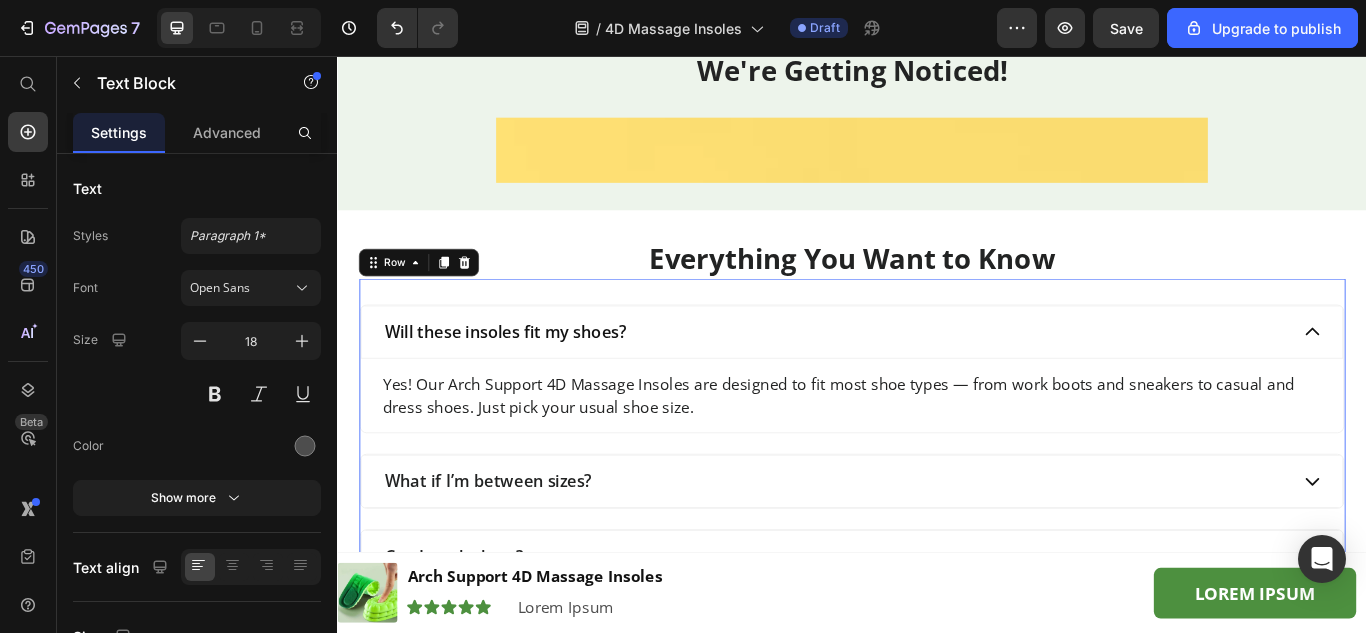 click on "Will these insoles fit my shoes? Yes! Our Arch Support 4D Massage Insoles are designed to fit most shoe types — from work boots and sneakers to casual and dress shoes. Just pick your usual shoe size. Text Block Row
What if I’m between sizes?
Can I wash them?
Are they okay for flat feet, plantar fasciitis, or high arches?
What if they don’t work for me?
Can I move them between shoes? Accordion" at bounding box center (937, 641) 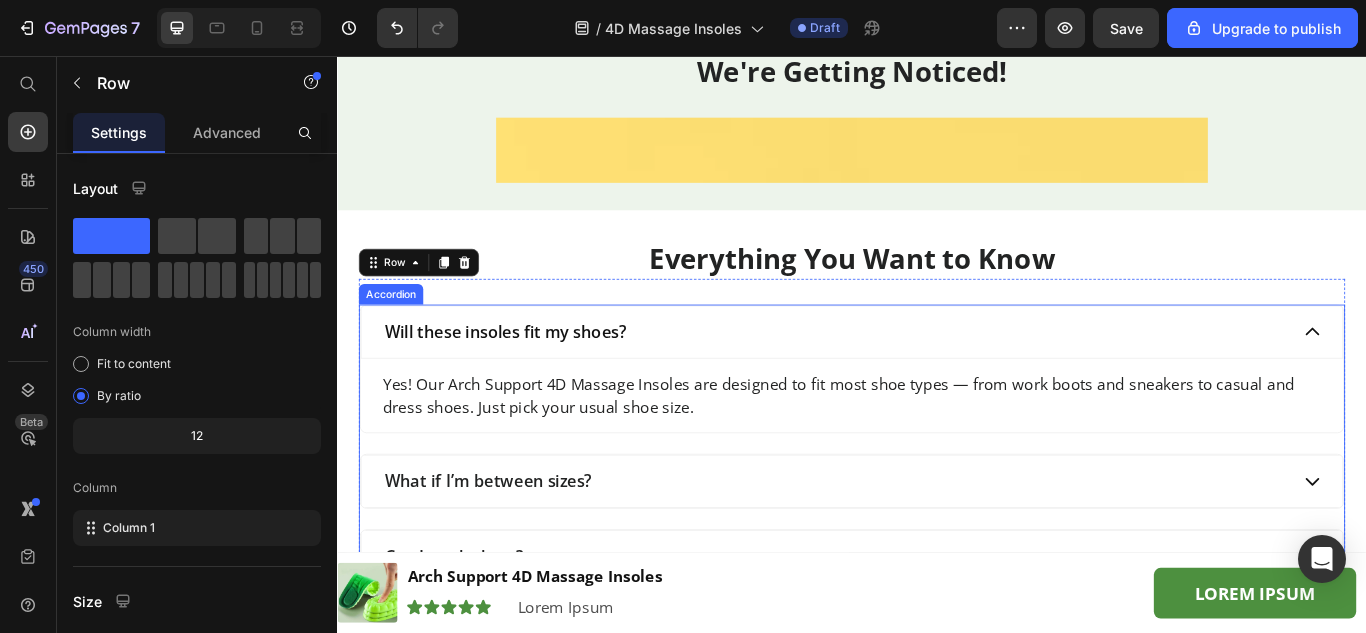 click on "Will these insoles fit my shoes?" at bounding box center [937, 378] 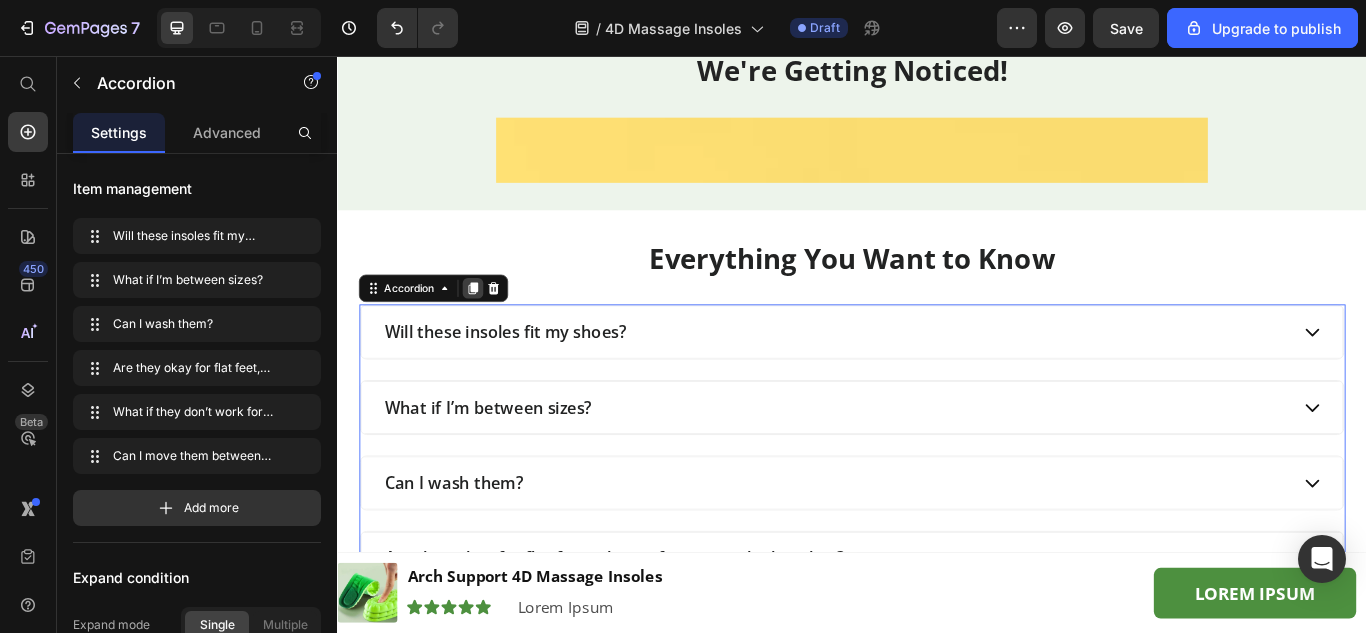 click 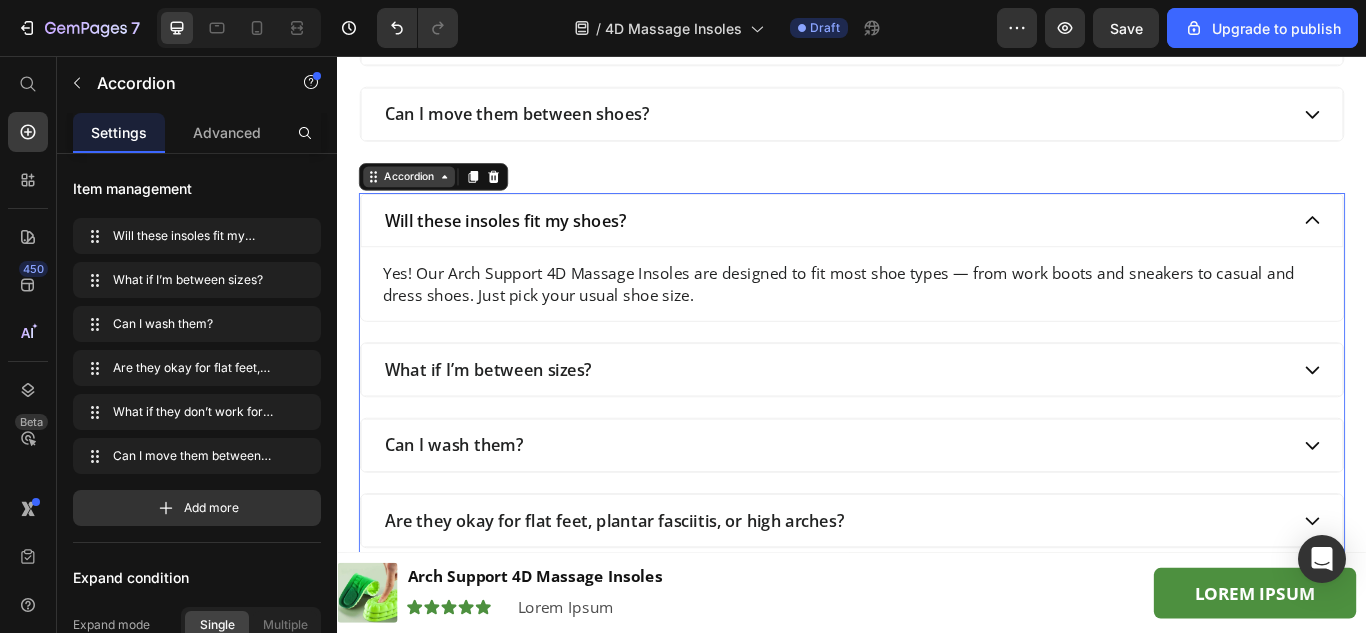 scroll, scrollTop: 8384, scrollLeft: 0, axis: vertical 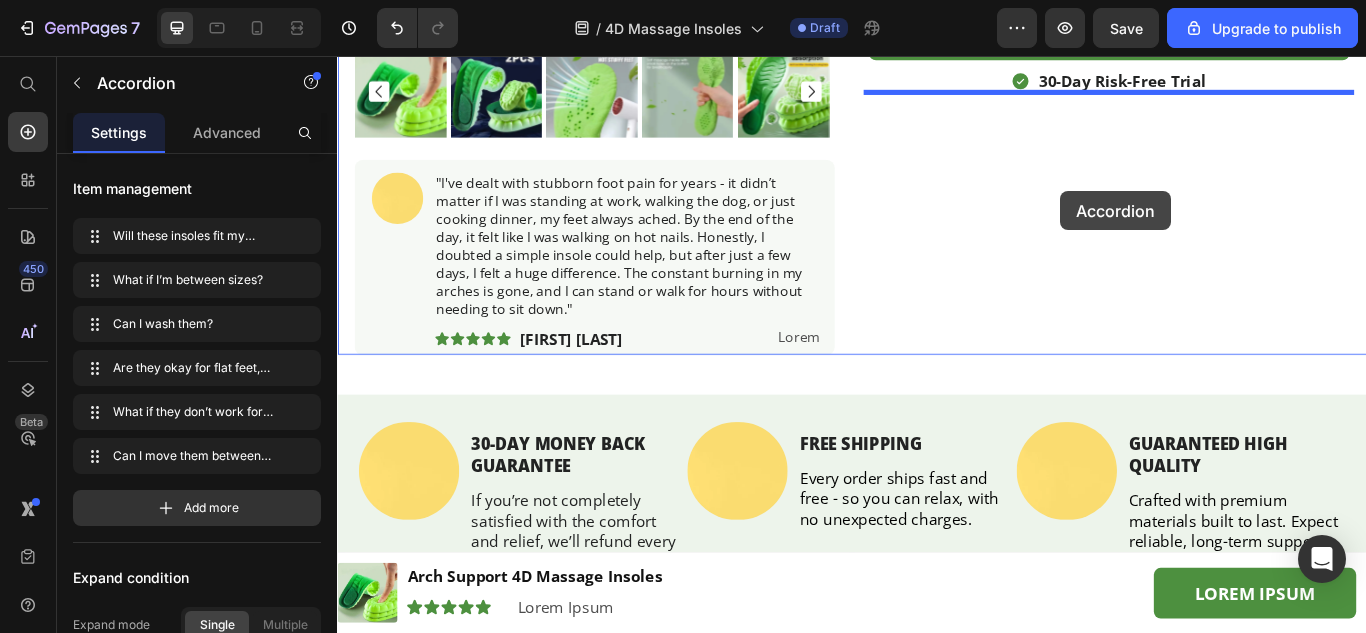 drag, startPoint x: 371, startPoint y: 211, endPoint x: 1180, endPoint y: 214, distance: 809.00555 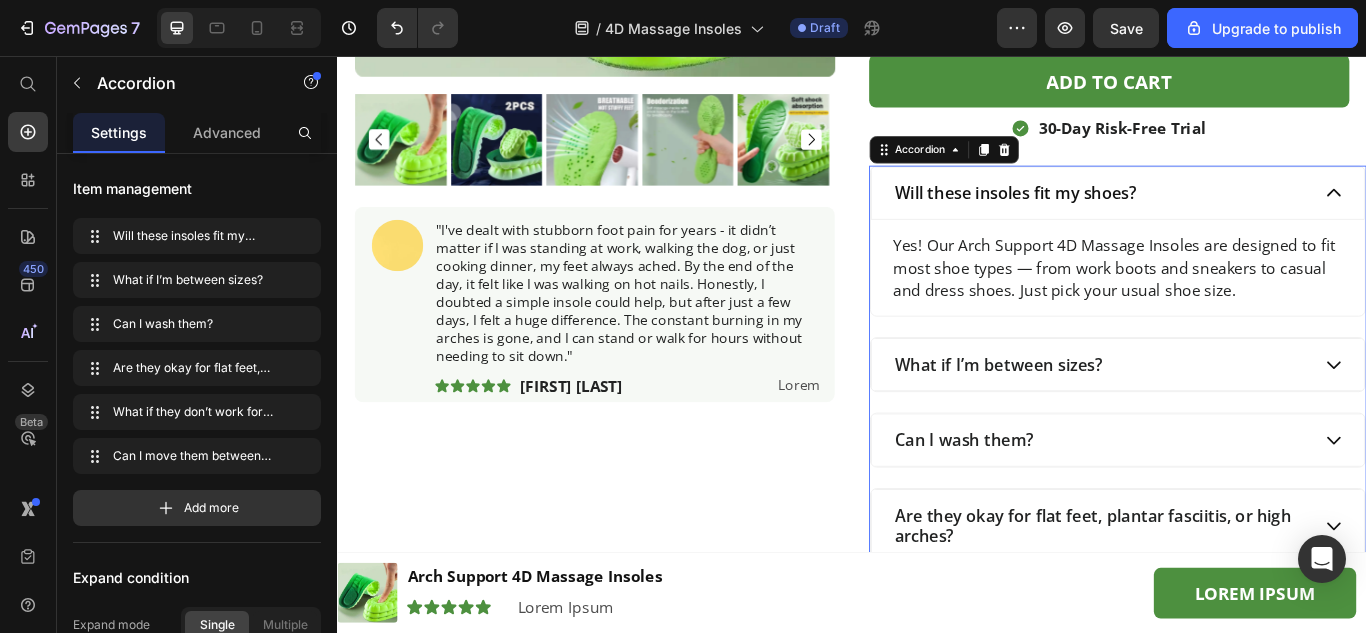 scroll, scrollTop: 556, scrollLeft: 0, axis: vertical 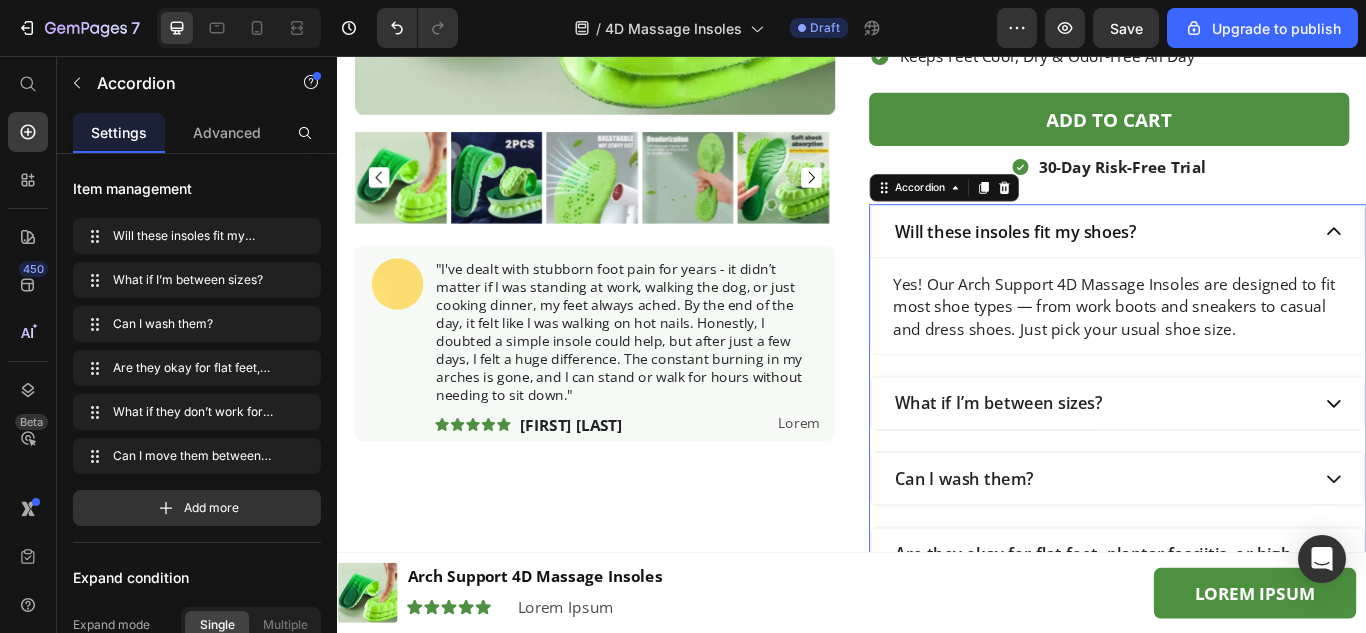 click on "Will these insoles fit my shoes?" at bounding box center (1128, 261) 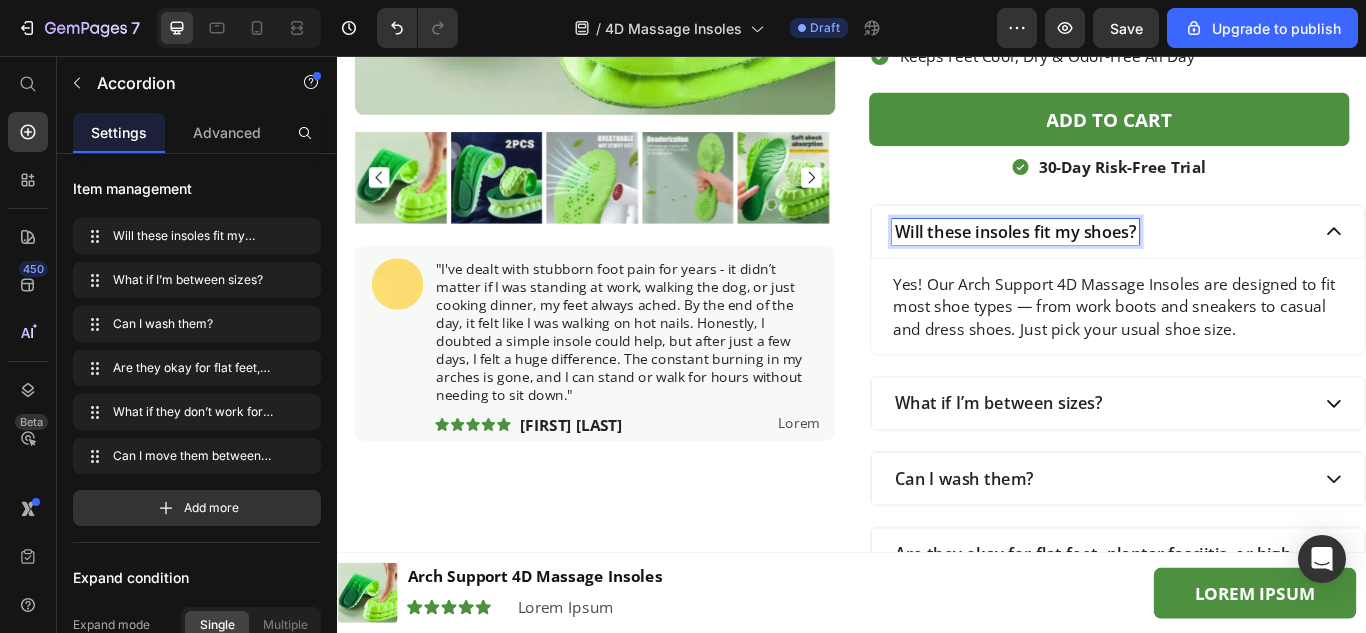 click on "Will these insoles fit my shoes?" at bounding box center [1128, 261] 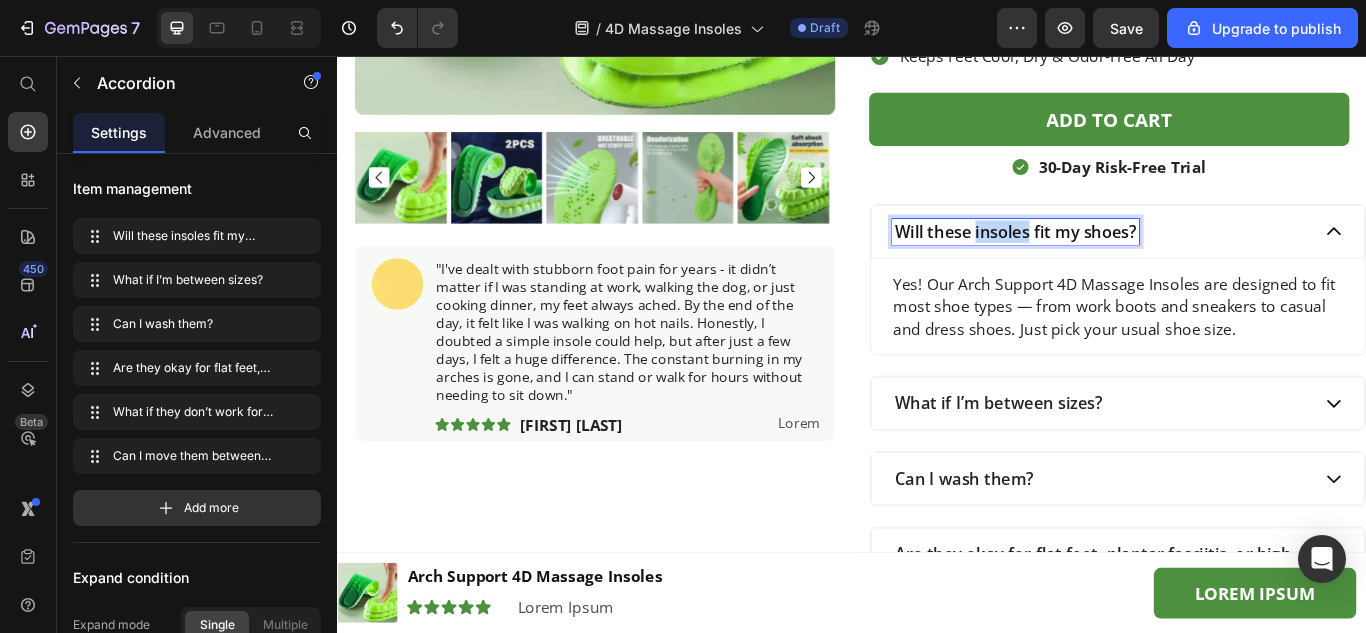 click on "Will these insoles fit my shoes?" at bounding box center (1128, 261) 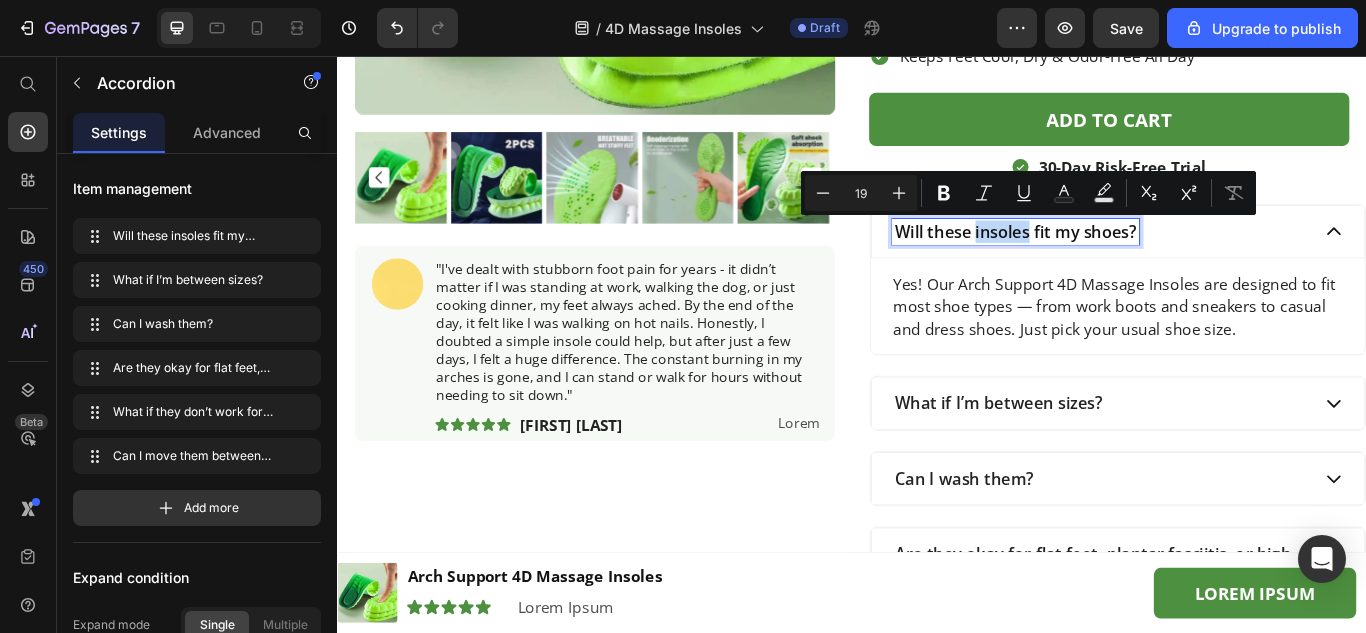 click on "Will these insoles fit my shoes?" at bounding box center (1128, 261) 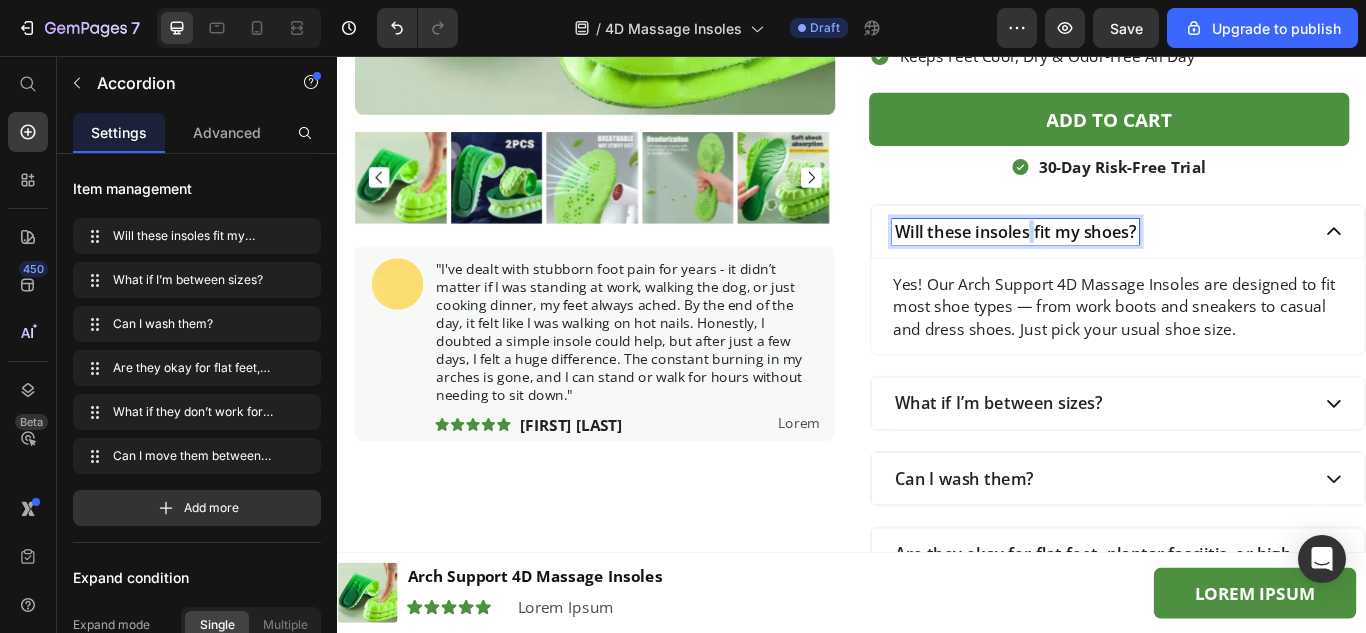 click on "Will these insoles fit my shoes?" at bounding box center [1128, 261] 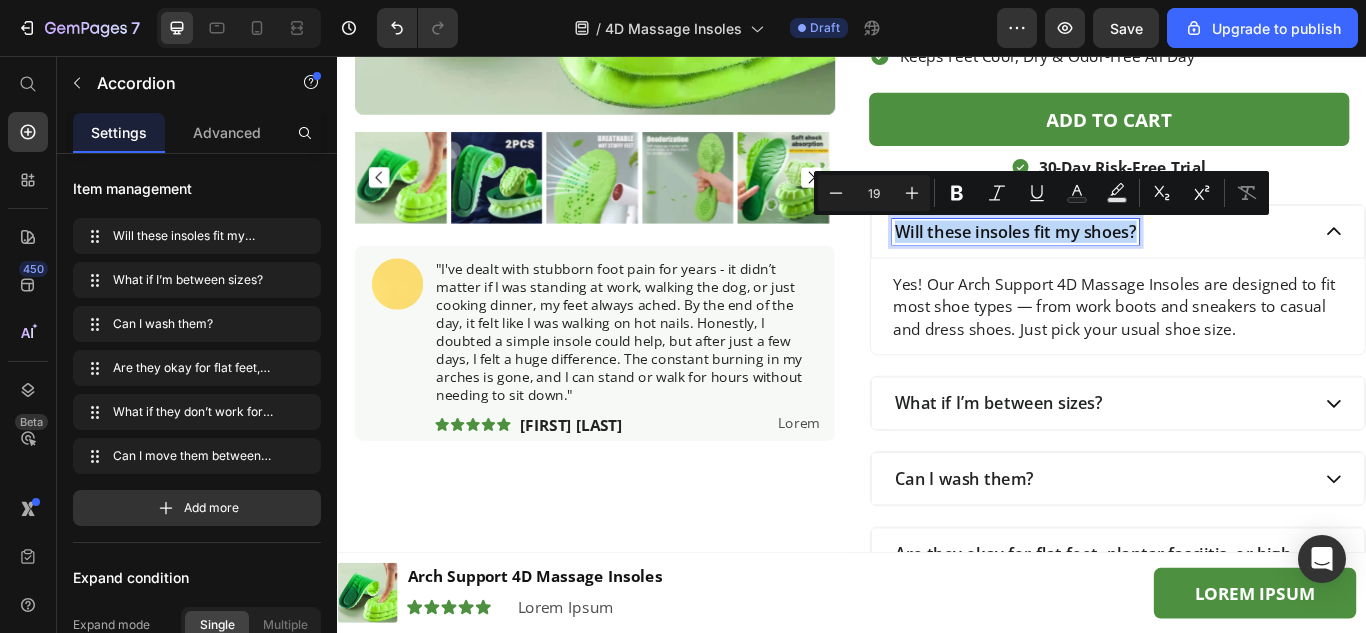 click on "Will these insoles fit my shoes?" at bounding box center (1128, 261) 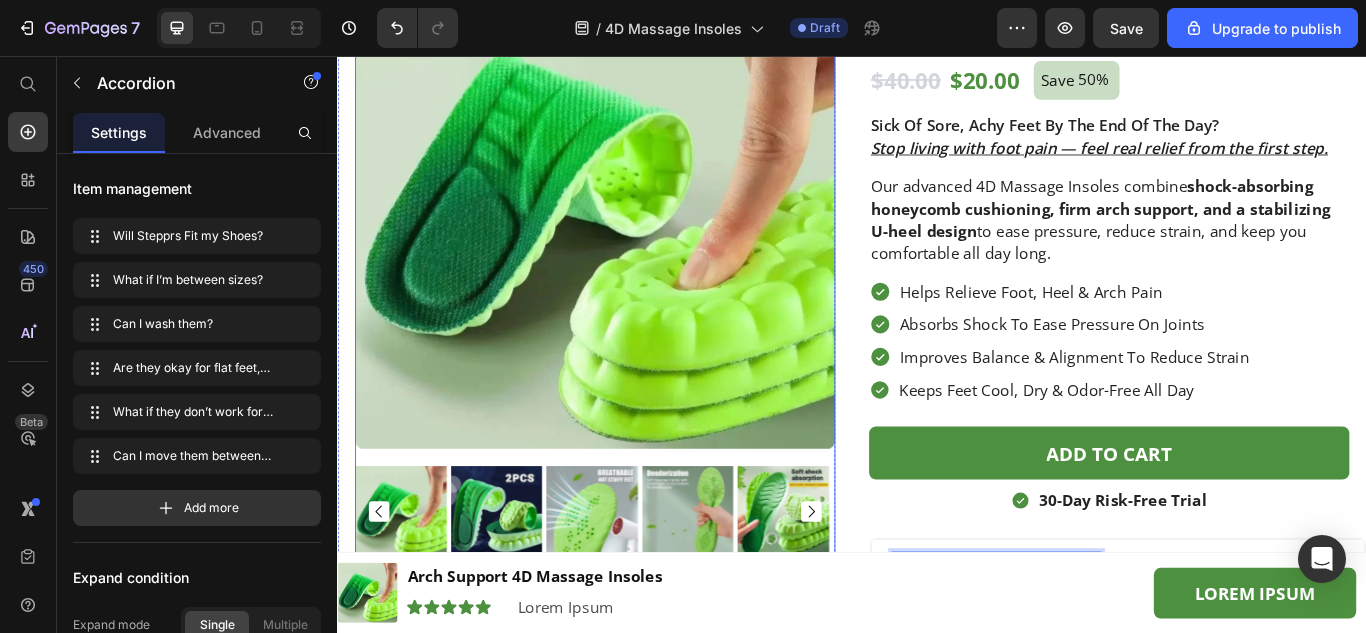 scroll, scrollTop: 400, scrollLeft: 0, axis: vertical 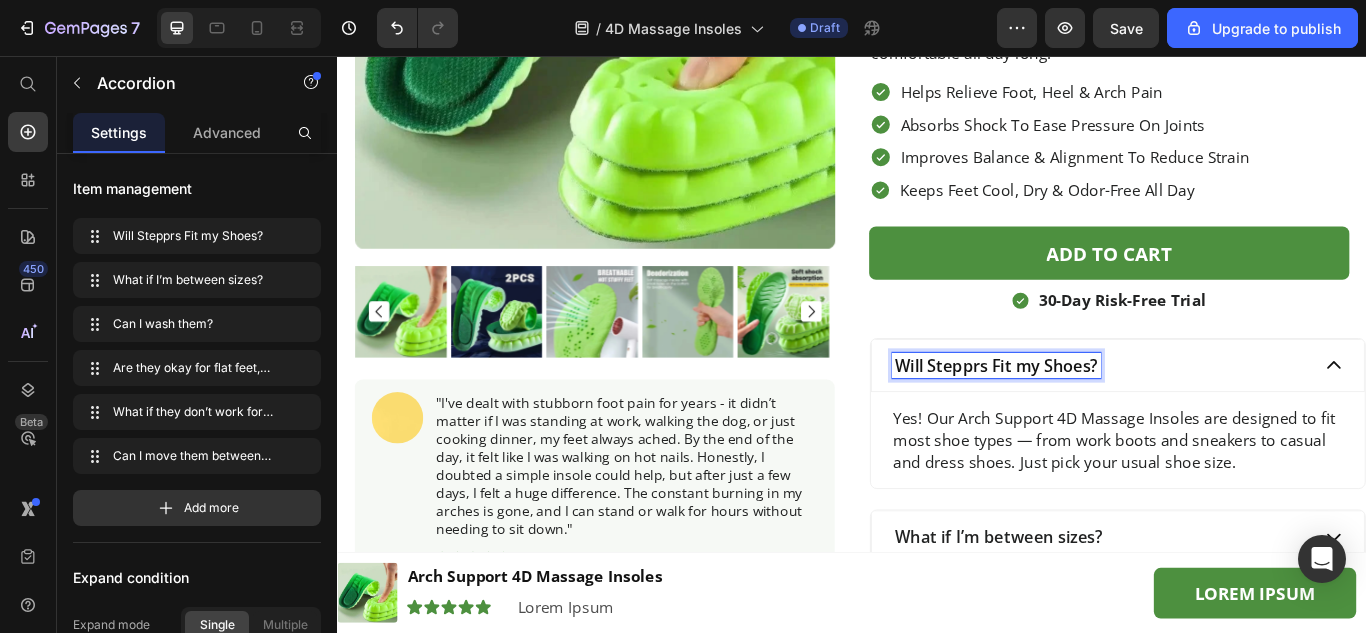 click on "Will Stepprs Fit my Shoes?" at bounding box center [1105, 417] 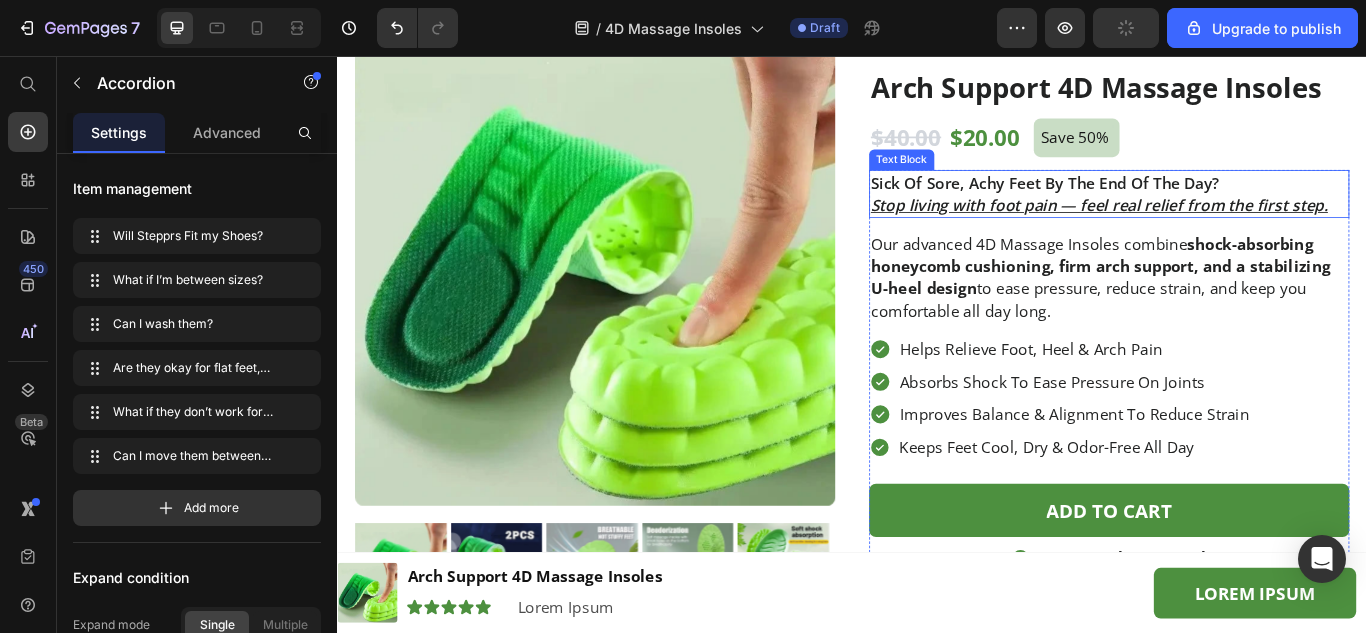 scroll, scrollTop: 0, scrollLeft: 0, axis: both 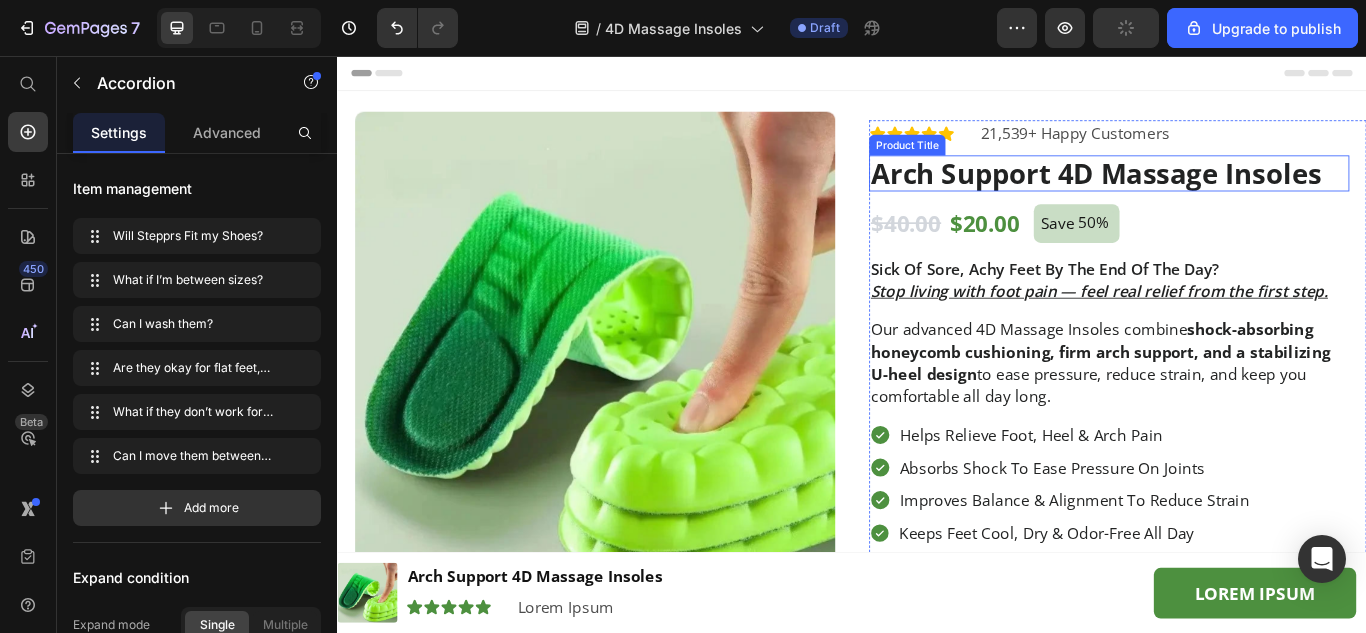 click on "Arch Support 4D Massage Insoles" at bounding box center [1237, 193] 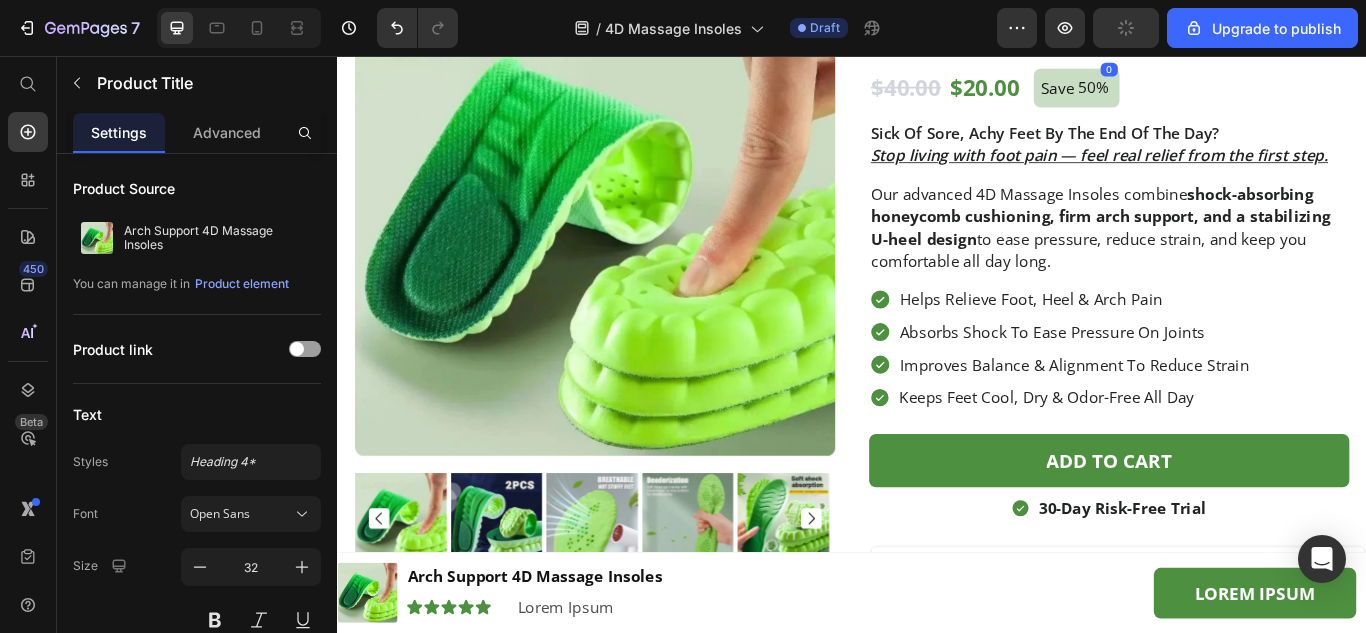 scroll, scrollTop: 300, scrollLeft: 0, axis: vertical 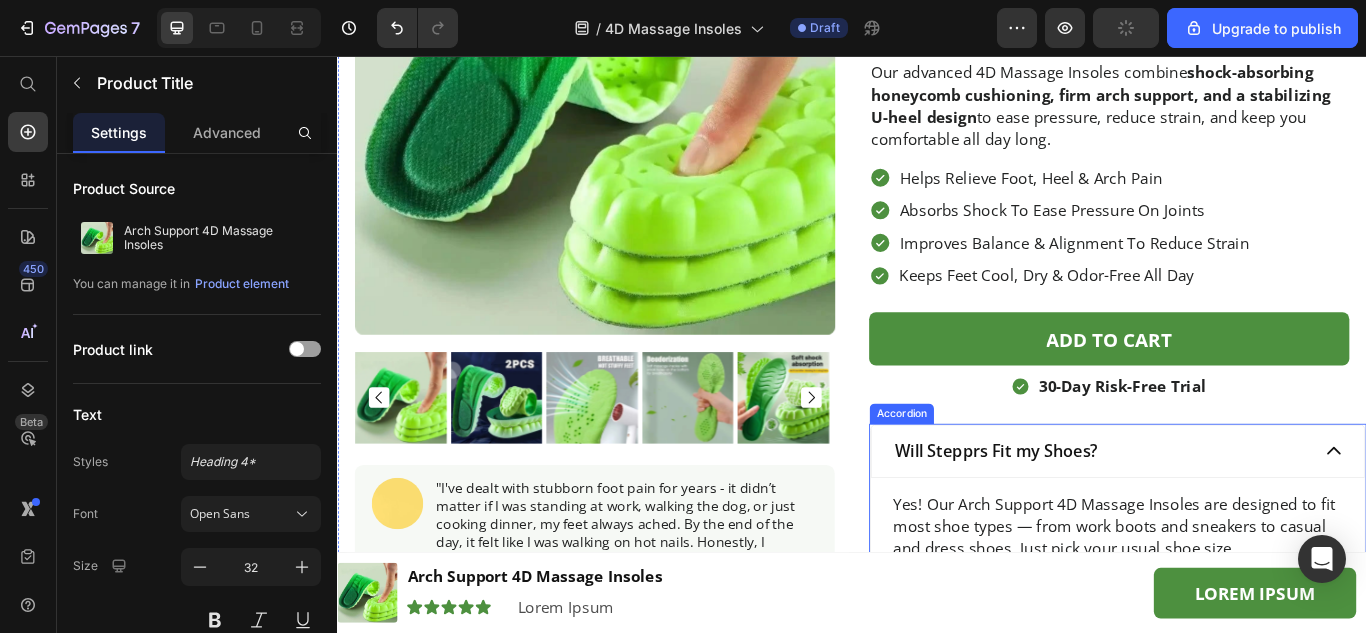 click on "Will Stepprs Fit my Shoes?" at bounding box center [1105, 517] 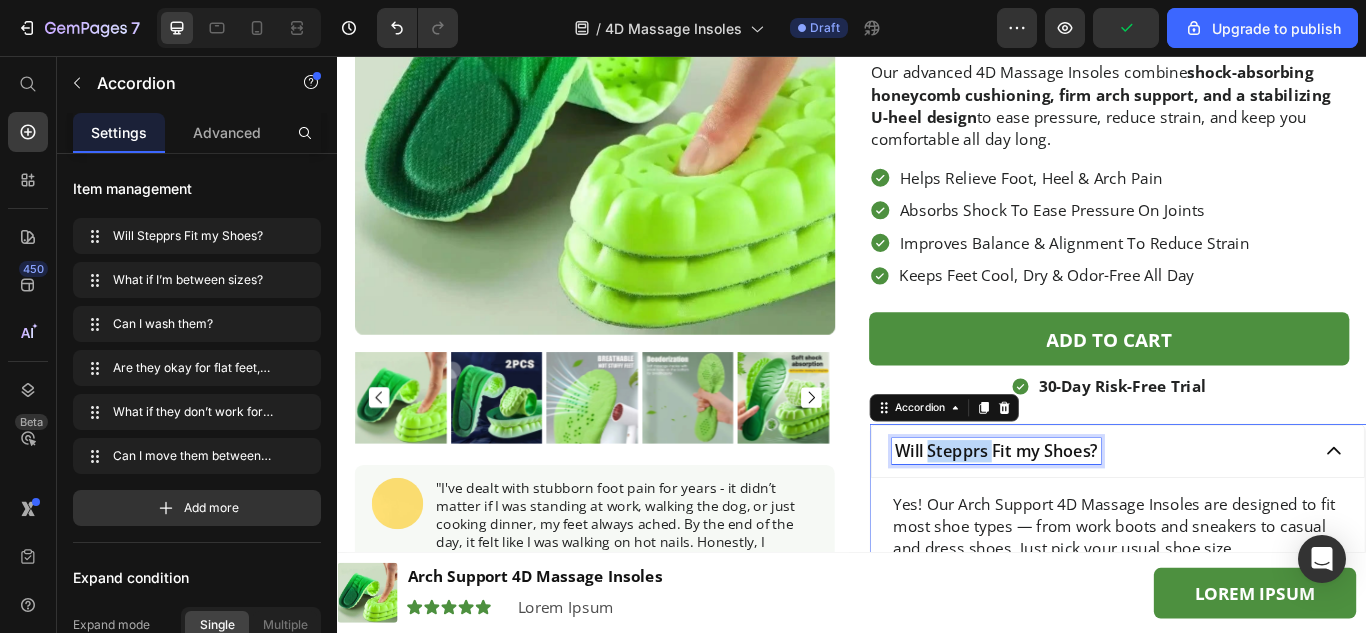 click on "Will Stepprs Fit my Shoes?" at bounding box center [1105, 517] 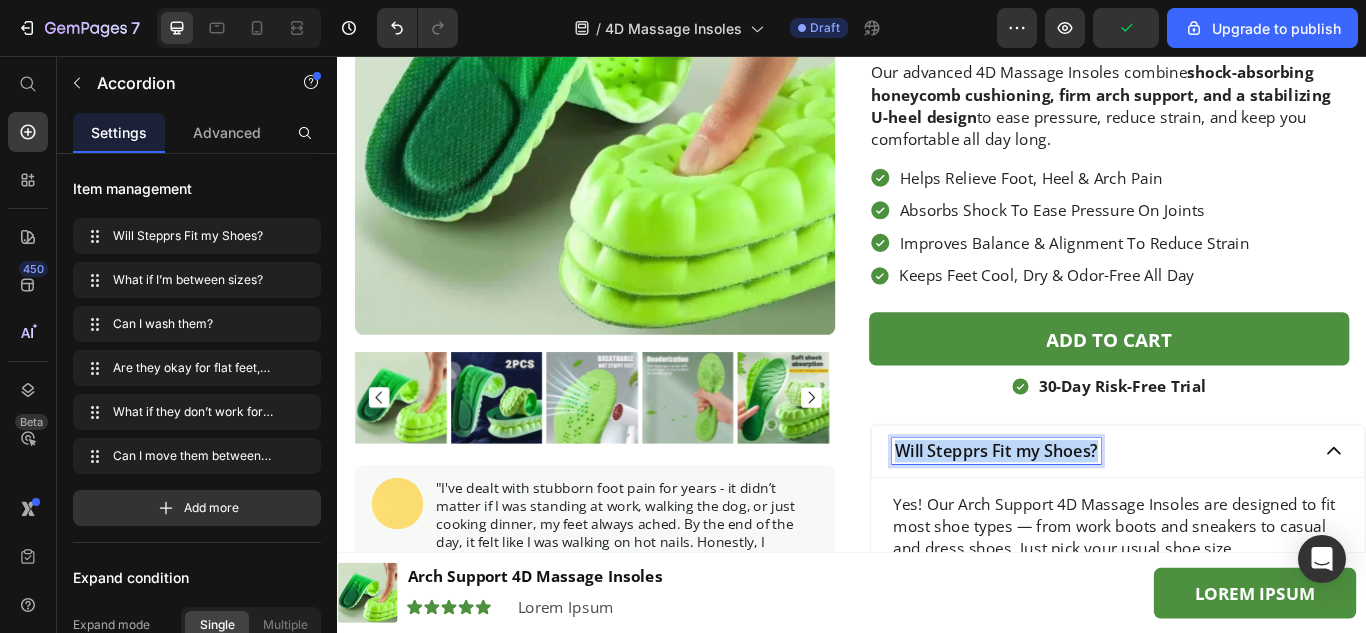 click on "Will Stepprs Fit my Shoes?" at bounding box center [1105, 517] 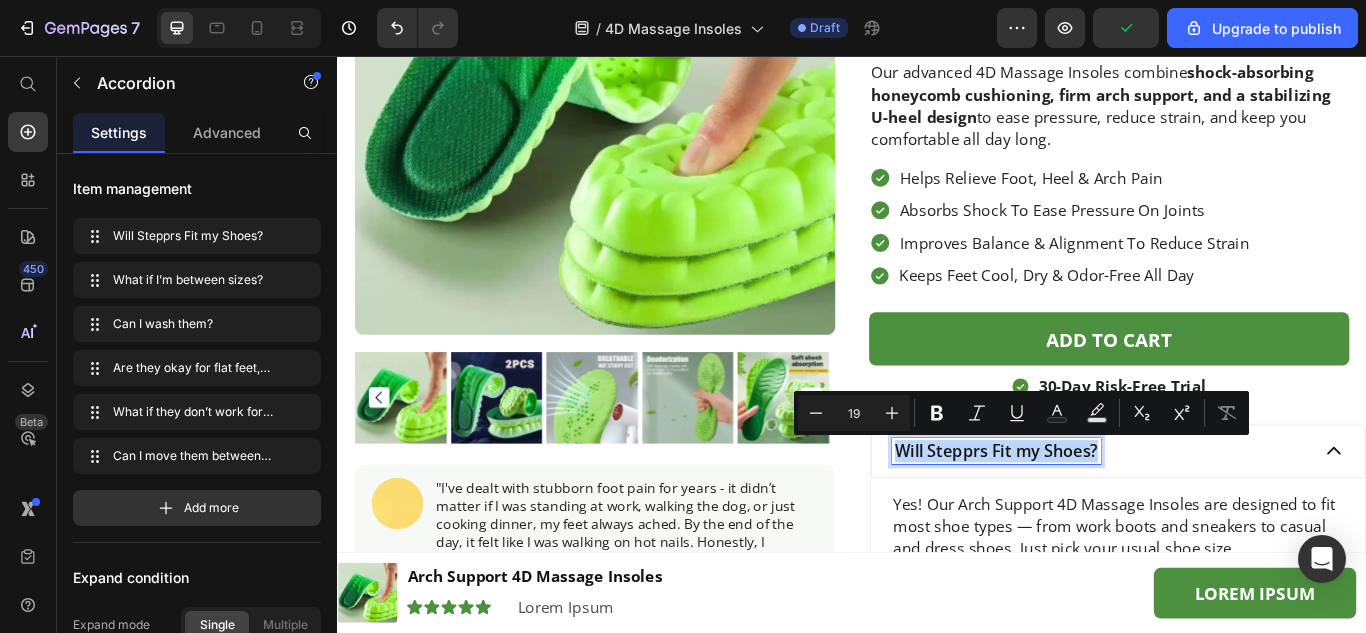 click on "Will Stepprs Fit my Shoes?" at bounding box center (1105, 517) 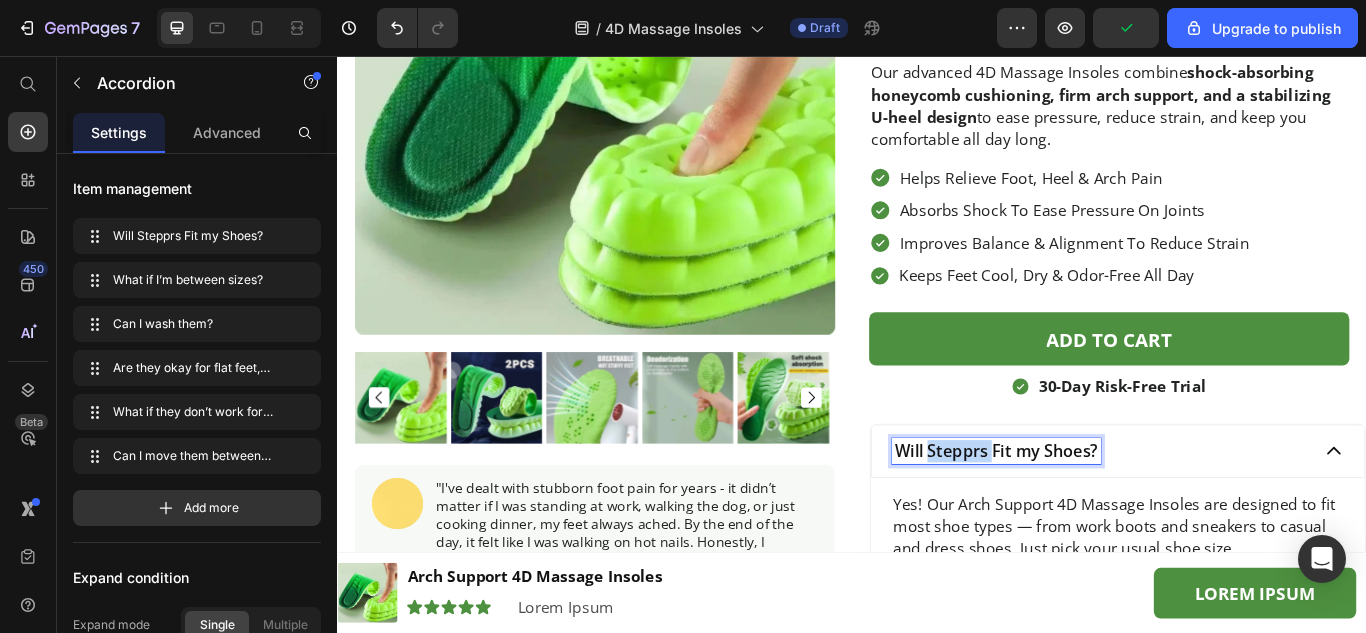 click on "Will Stepprs Fit my Shoes?" at bounding box center (1105, 517) 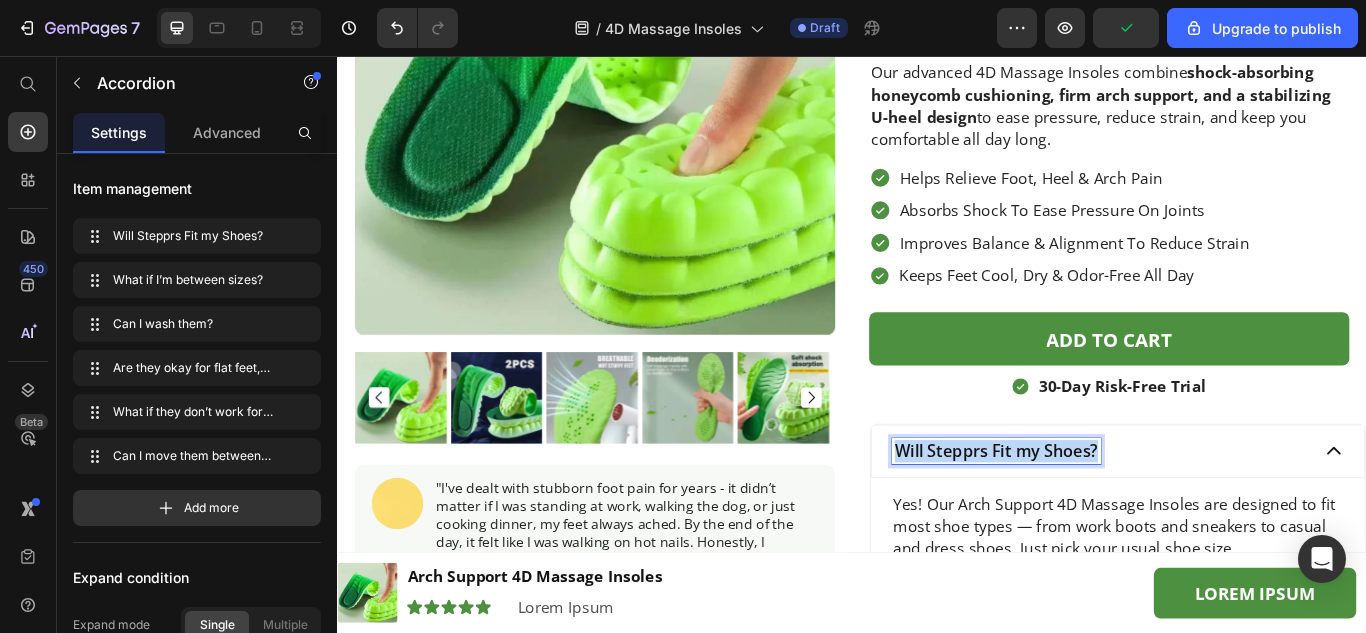 click on "Will Stepprs Fit my Shoes?" at bounding box center [1105, 517] 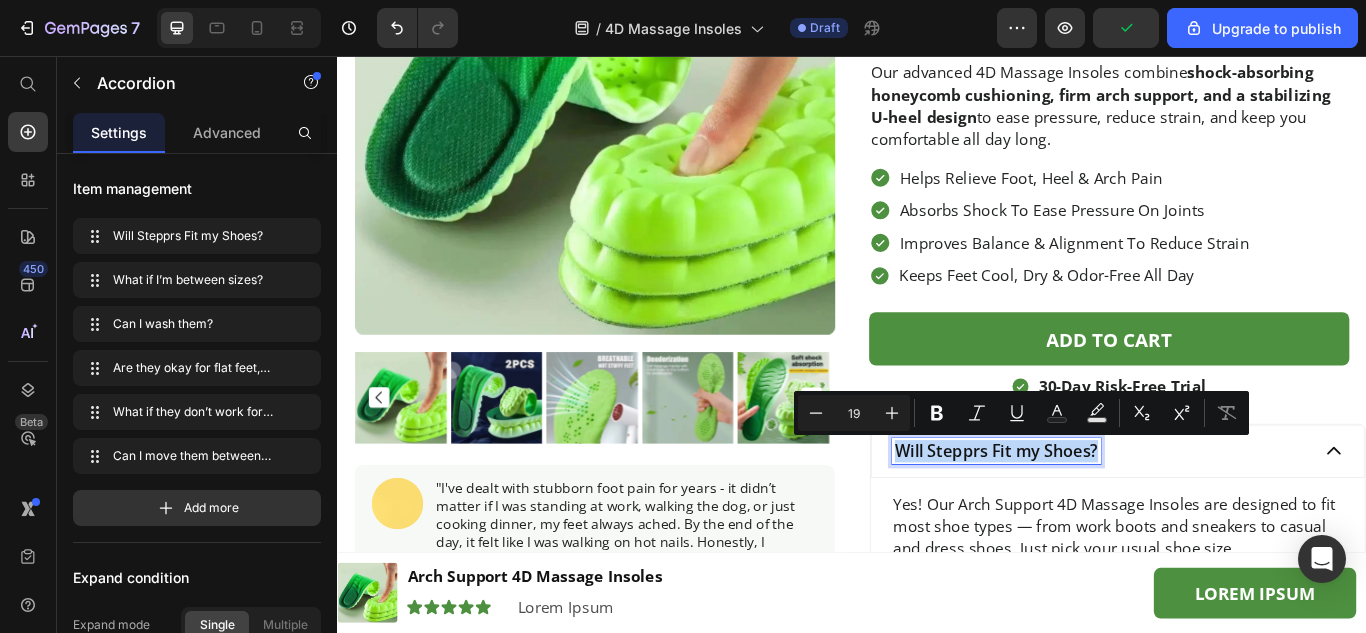 click on "Will Stepprs Fit my Shoes?" at bounding box center [1105, 517] 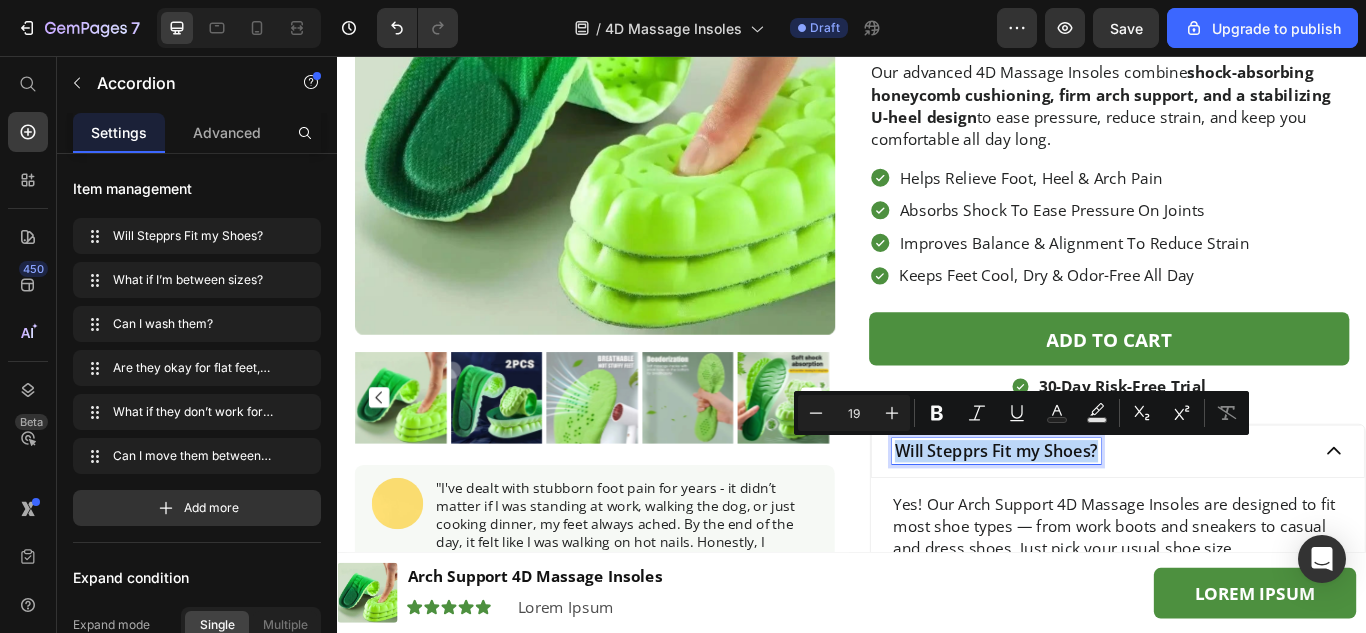 click on "Will Stepprs Fit my Shoes?" at bounding box center (1105, 517) 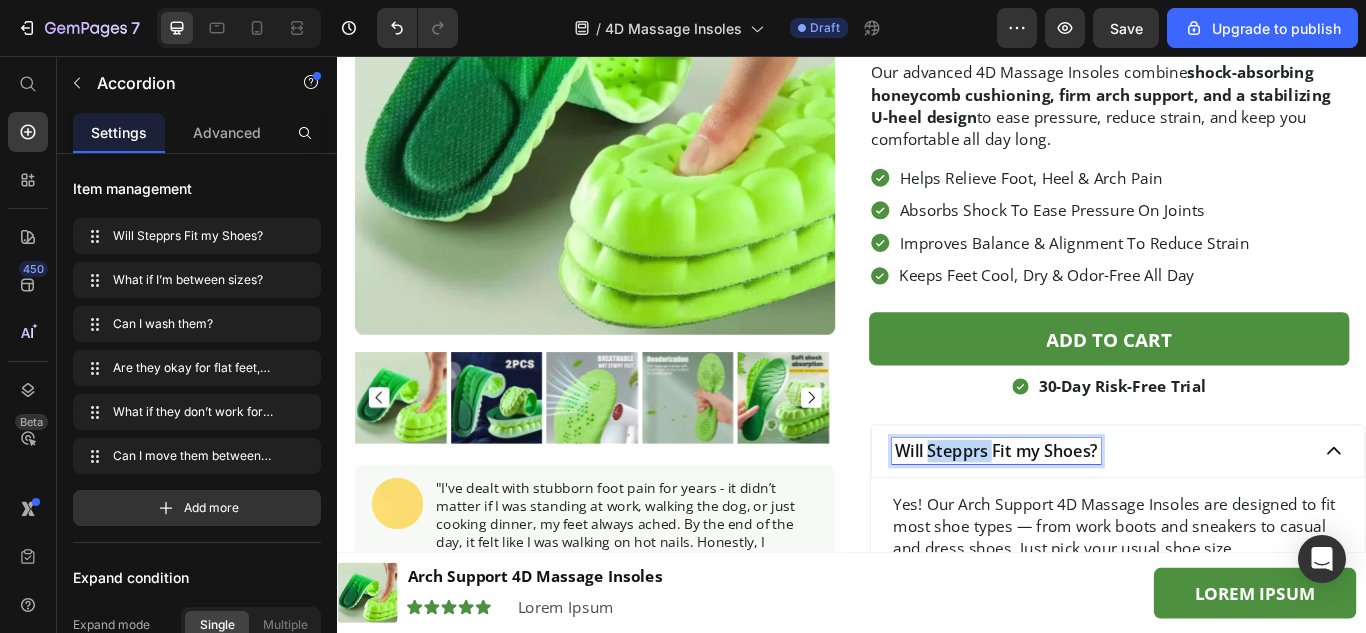 click on "Will Stepprs Fit my Shoes?" at bounding box center [1105, 517] 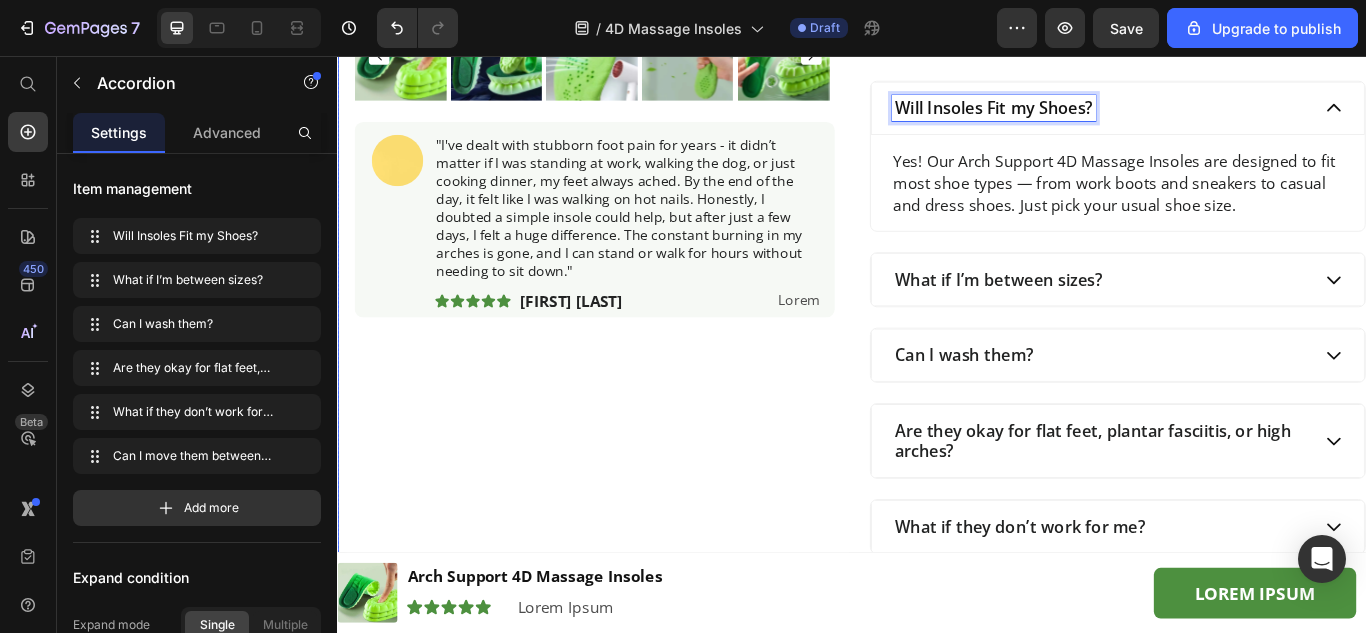 scroll, scrollTop: 600, scrollLeft: 0, axis: vertical 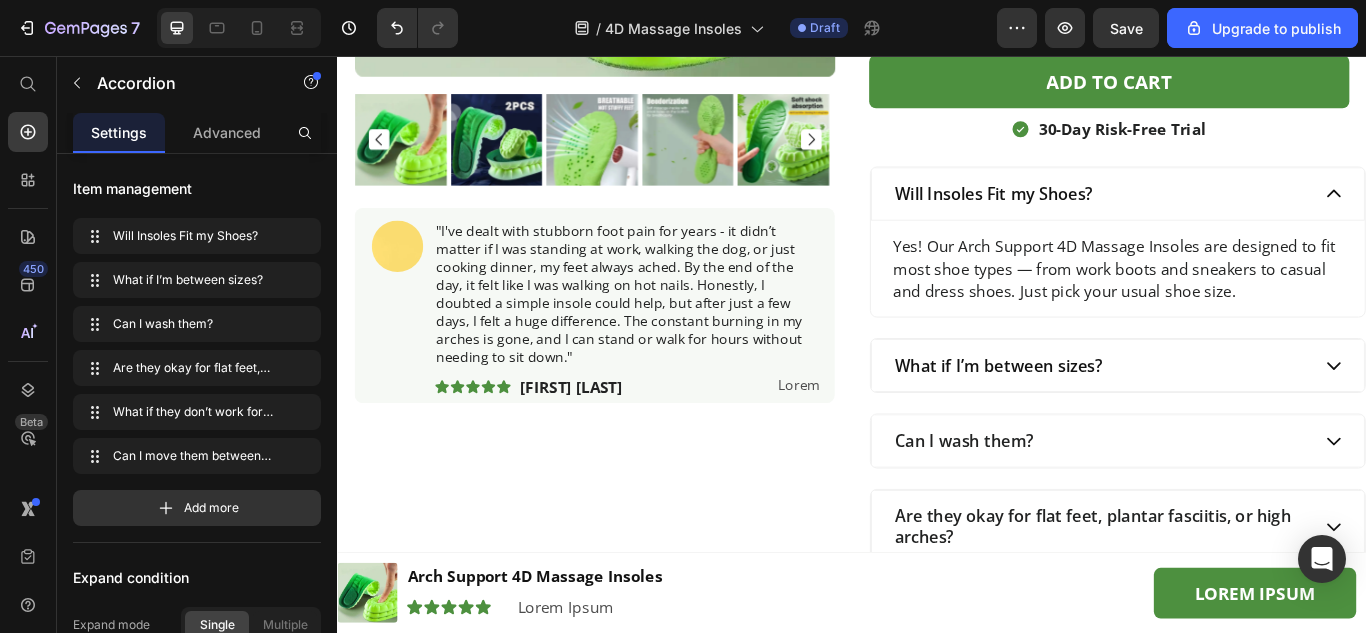 click on "What if I’m between sizes?" at bounding box center [1228, 417] 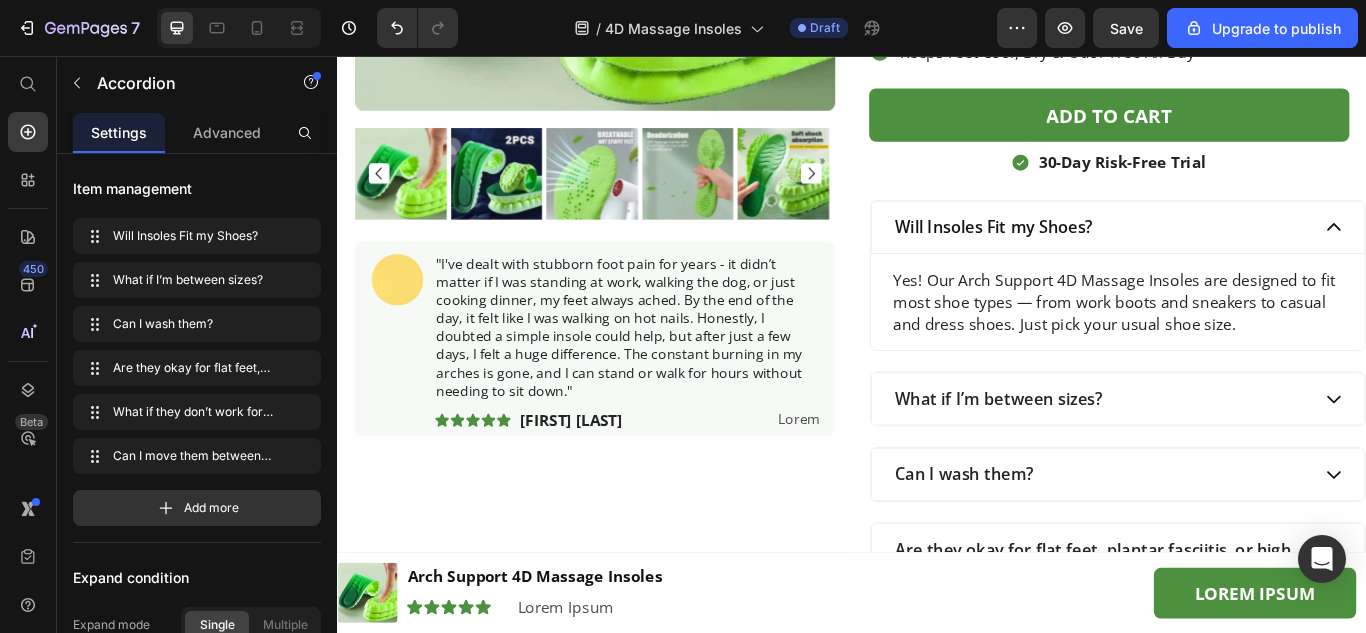 scroll, scrollTop: 388, scrollLeft: 0, axis: vertical 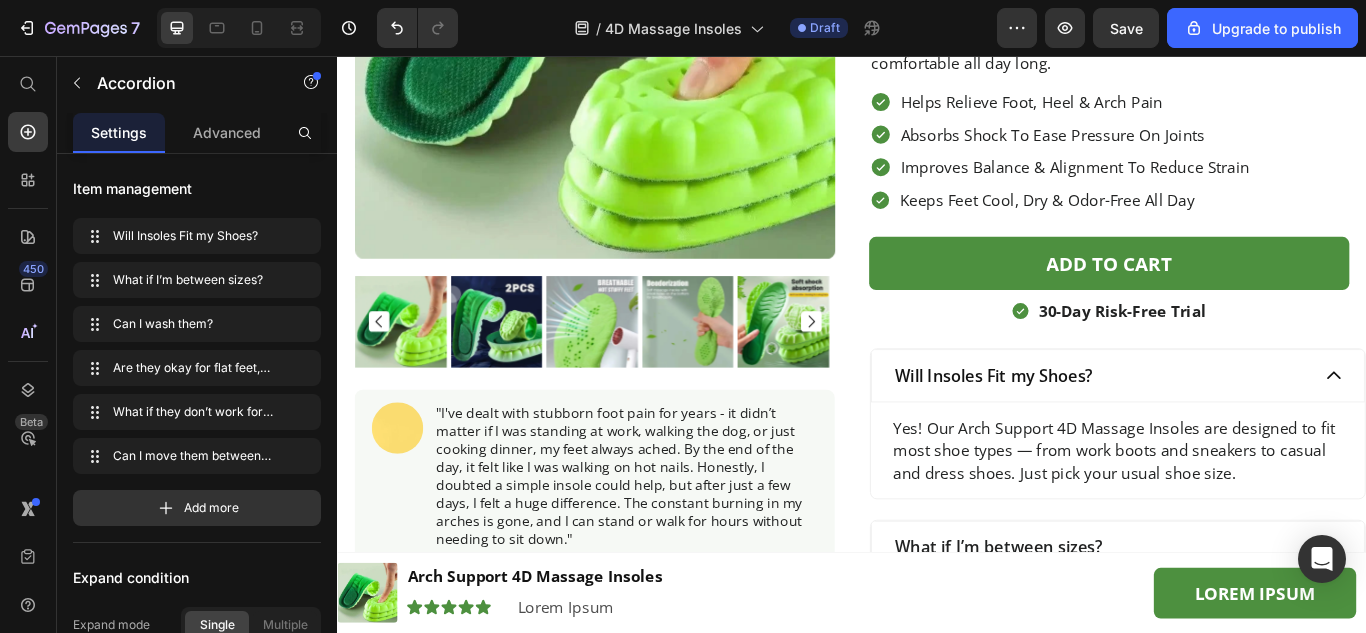 click on "Will Insoles Fit my Shoes?" at bounding box center (1247, 429) 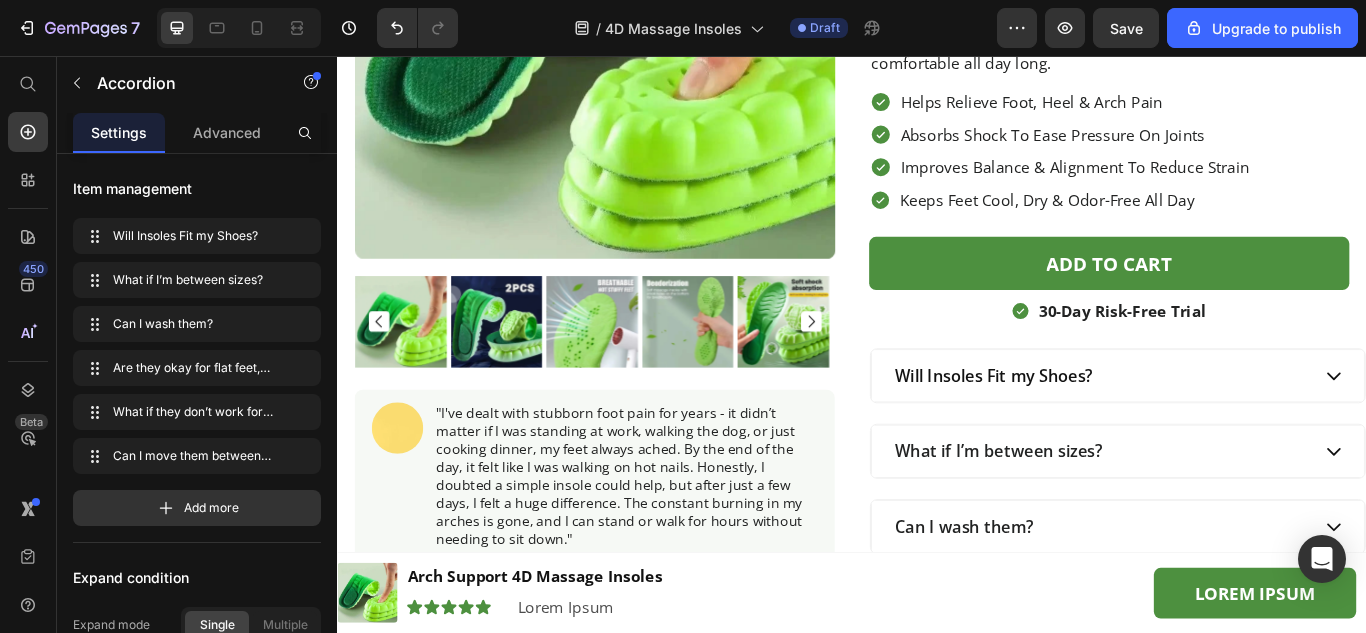 click on "Will Insoles Fit my Shoes?" at bounding box center (1247, 429) 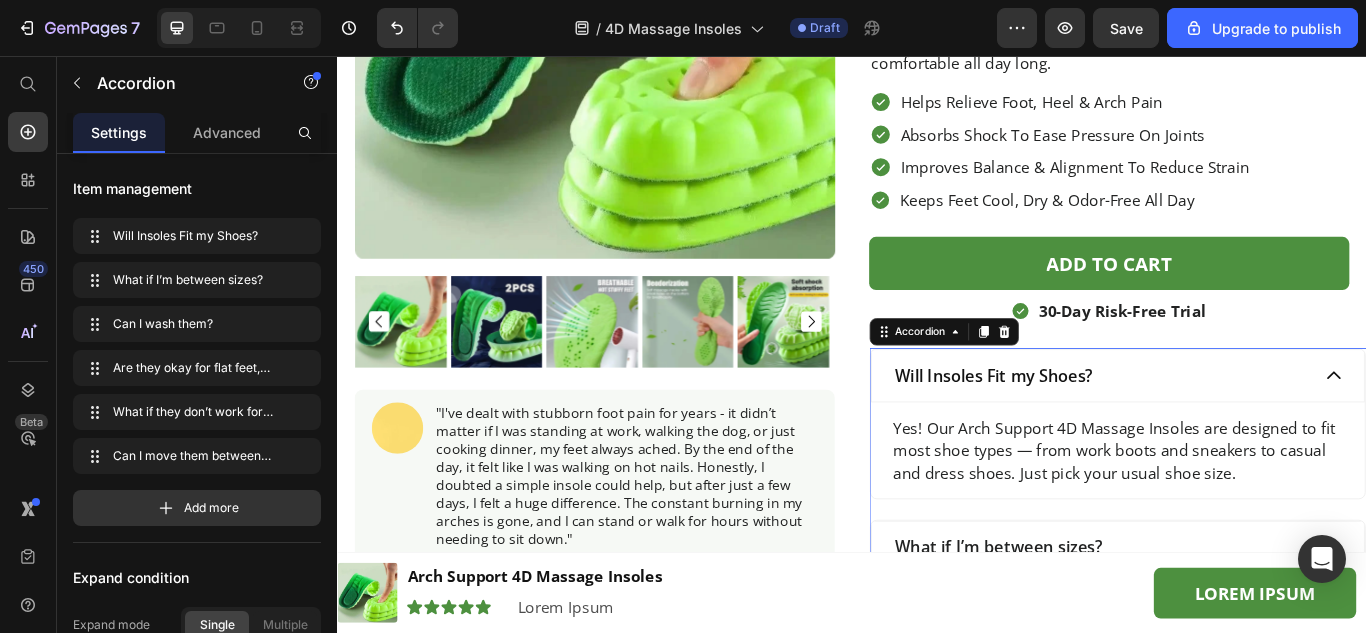 click on "Will Insoles Fit my Shoes? Yes! Our Arch Support 4D Massage Insoles are designed to fit most shoe types — from work boots and sneakers to casual and dress shoes. Just pick your usual shoe size. Text Block Row" at bounding box center (1247, 485) 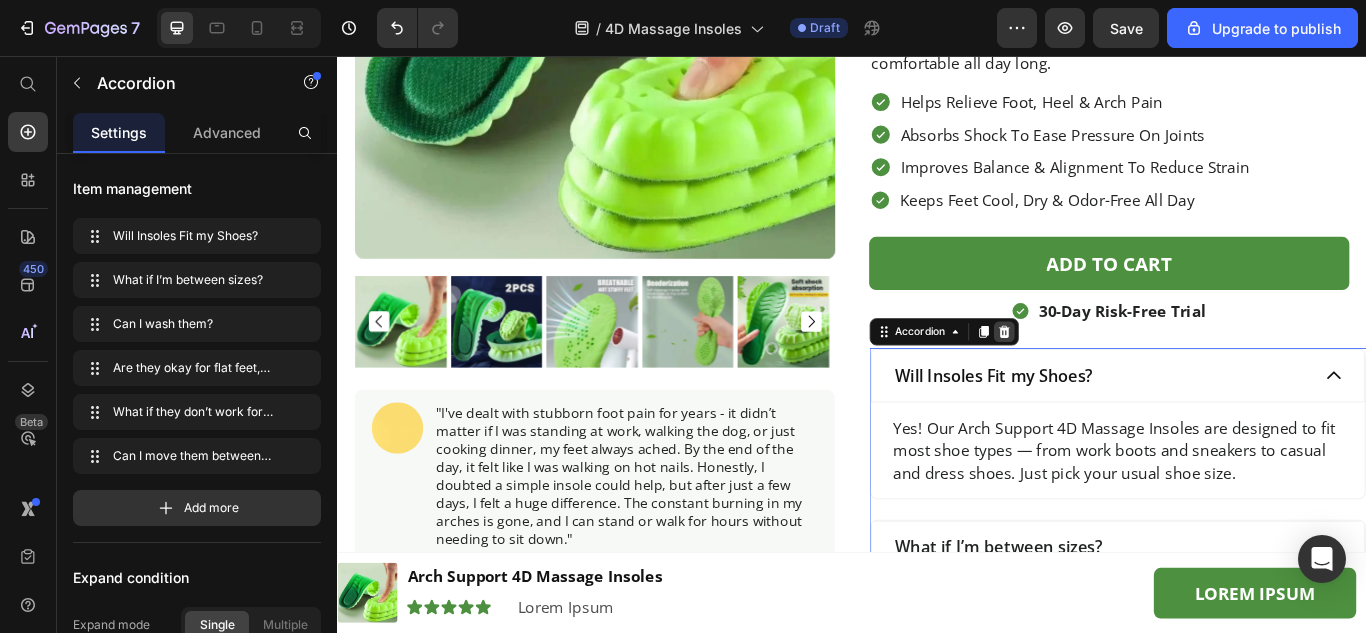 click 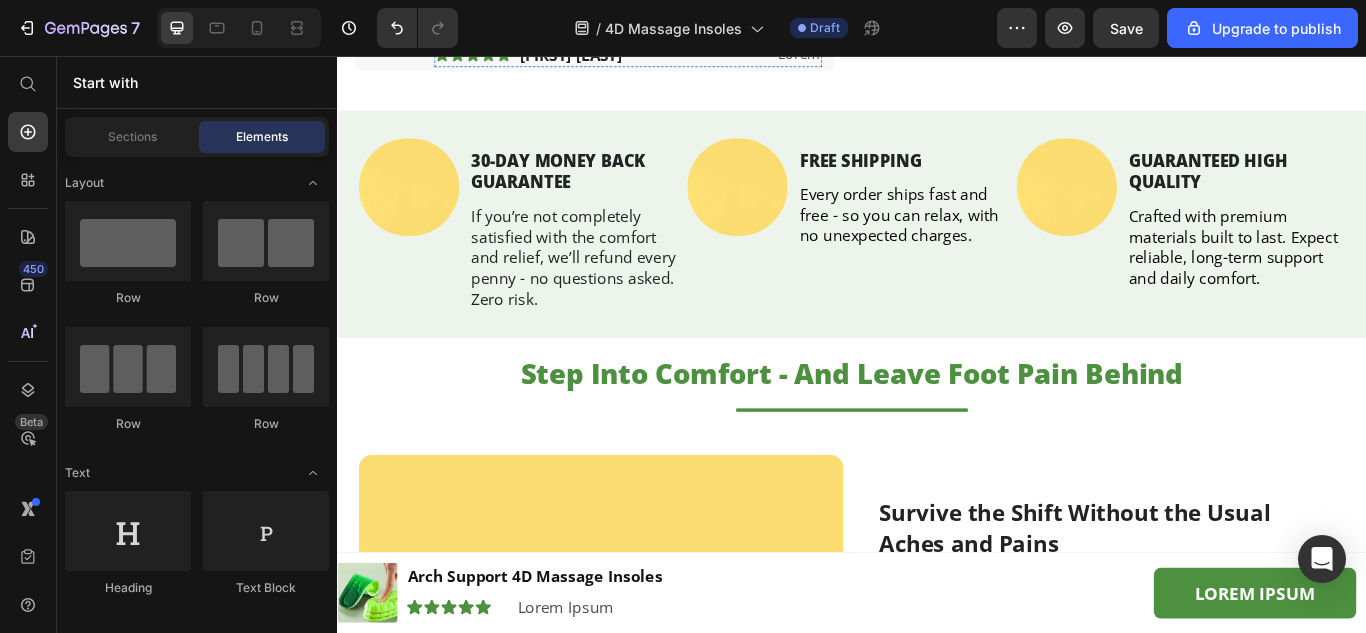 scroll, scrollTop: 988, scrollLeft: 0, axis: vertical 